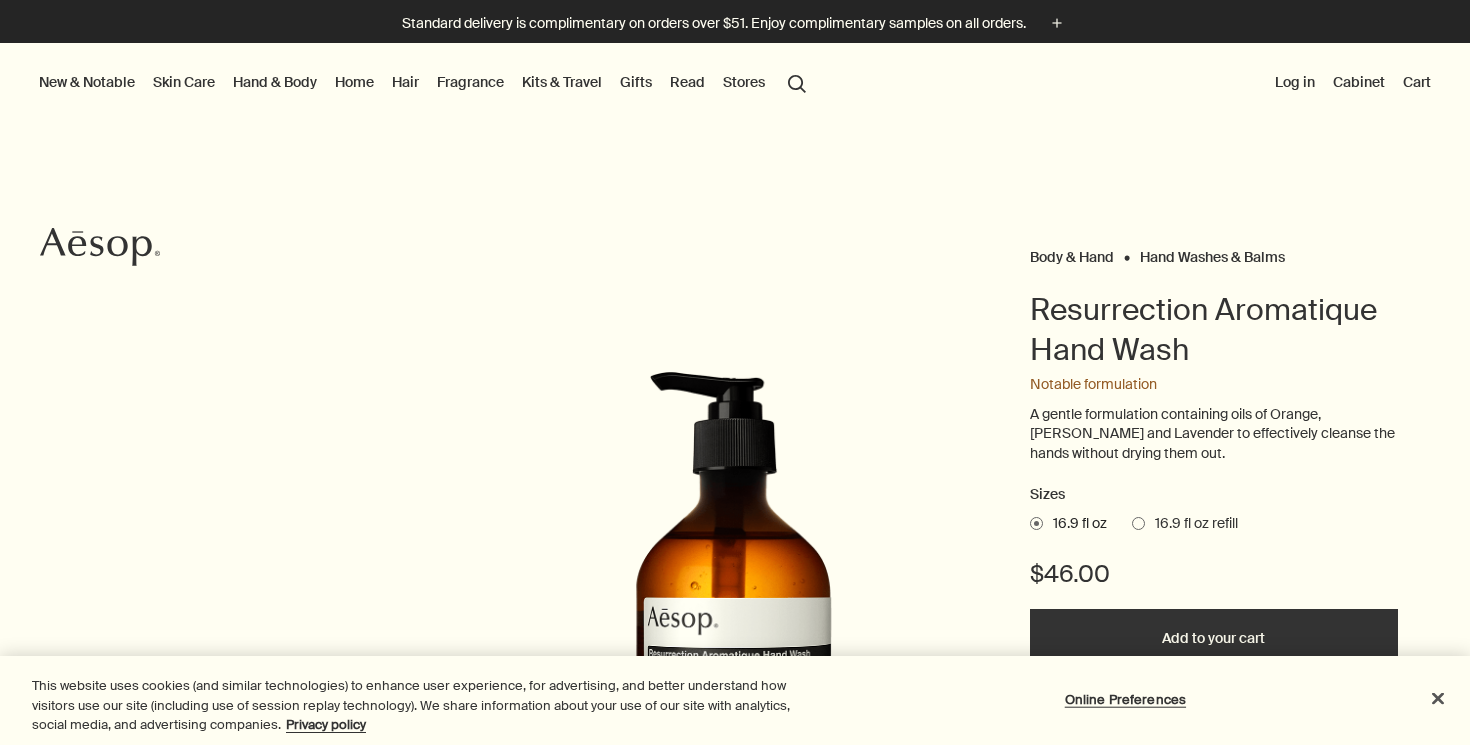 scroll, scrollTop: 0, scrollLeft: 0, axis: both 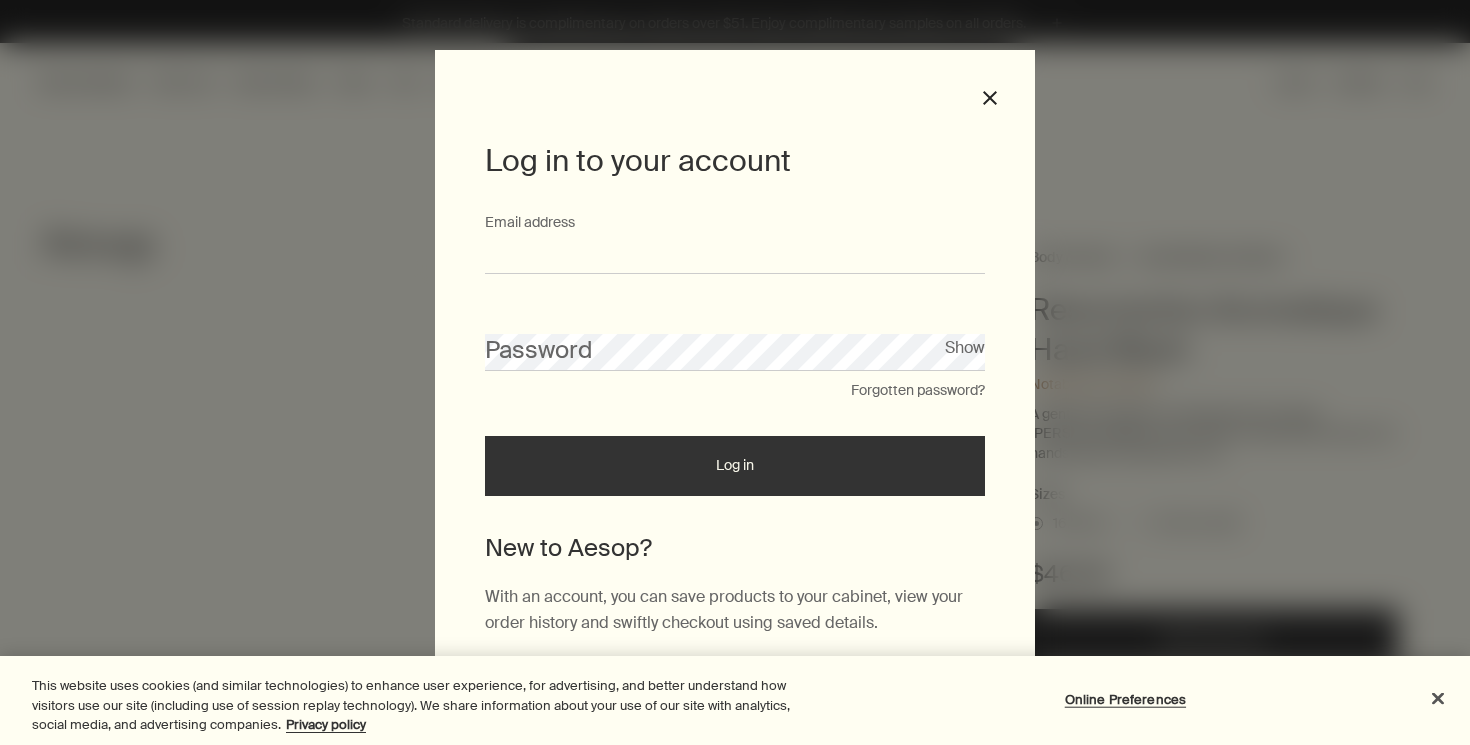 type on "**********" 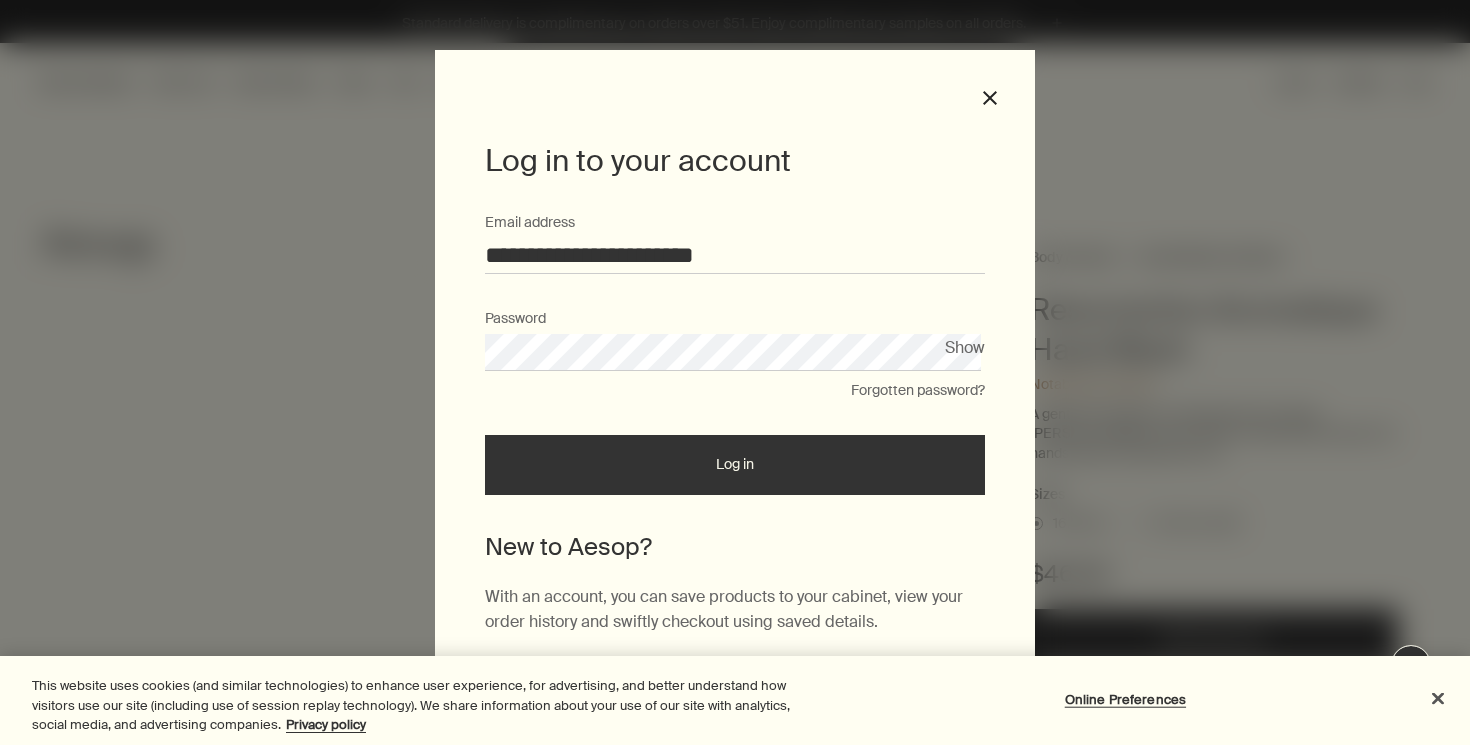 click on "Log in" at bounding box center (735, 465) 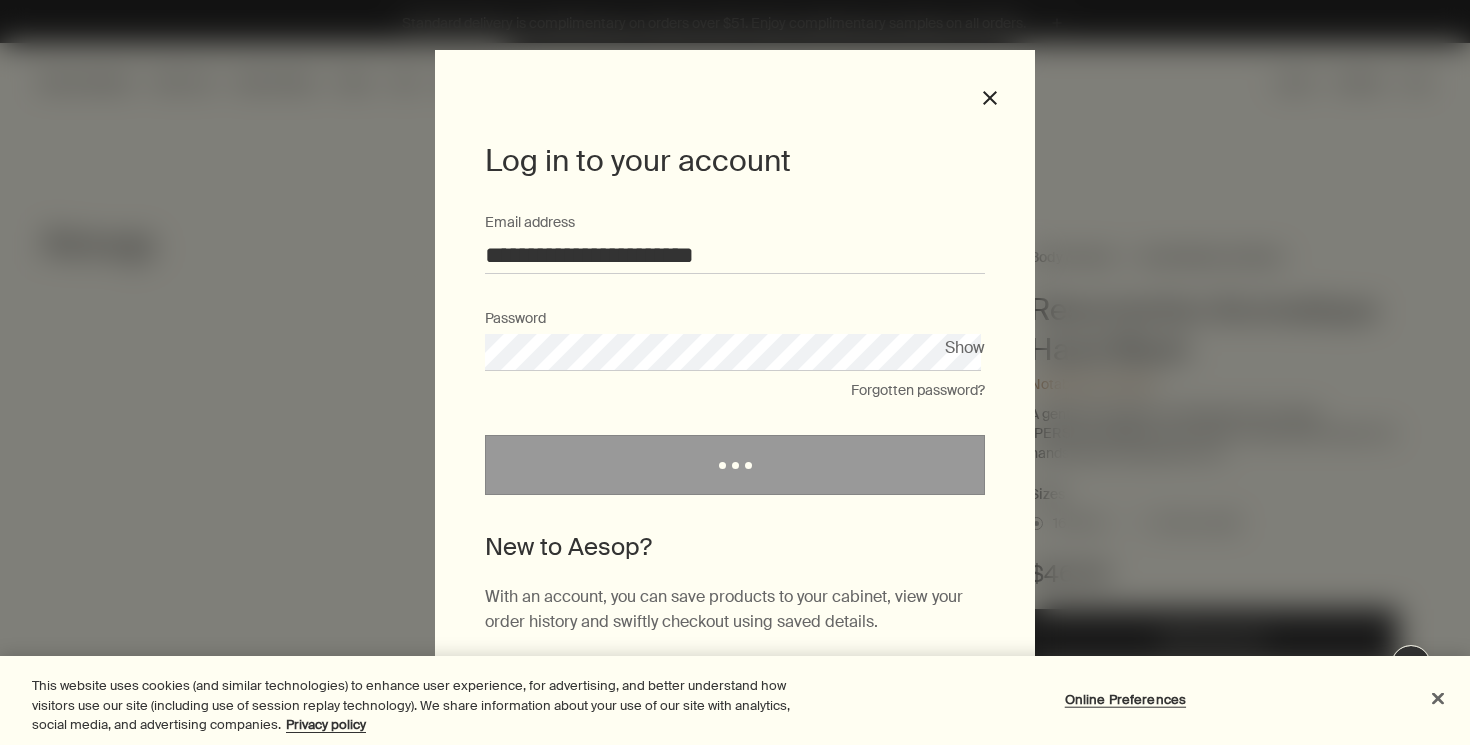 click at bounding box center [1438, 698] 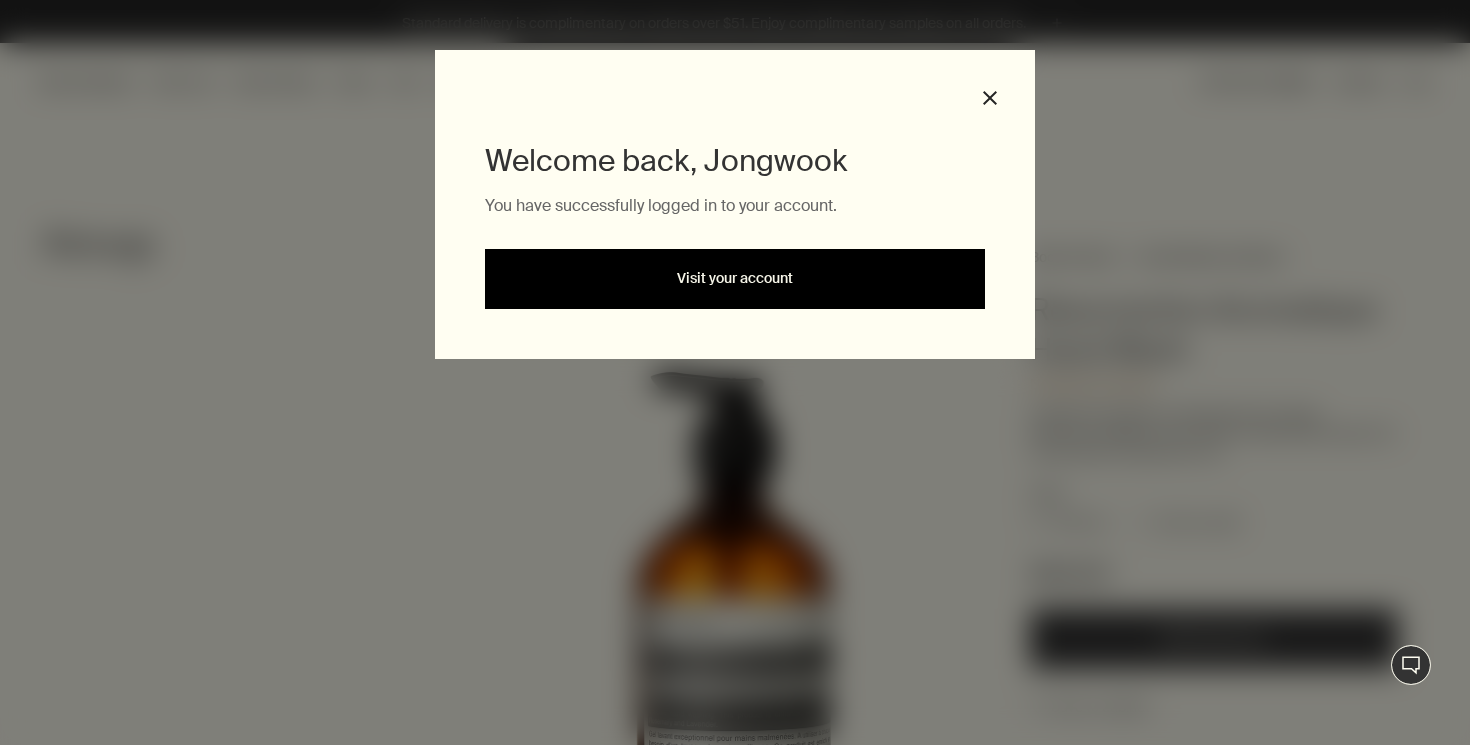 click on "Visit your account" at bounding box center [735, 279] 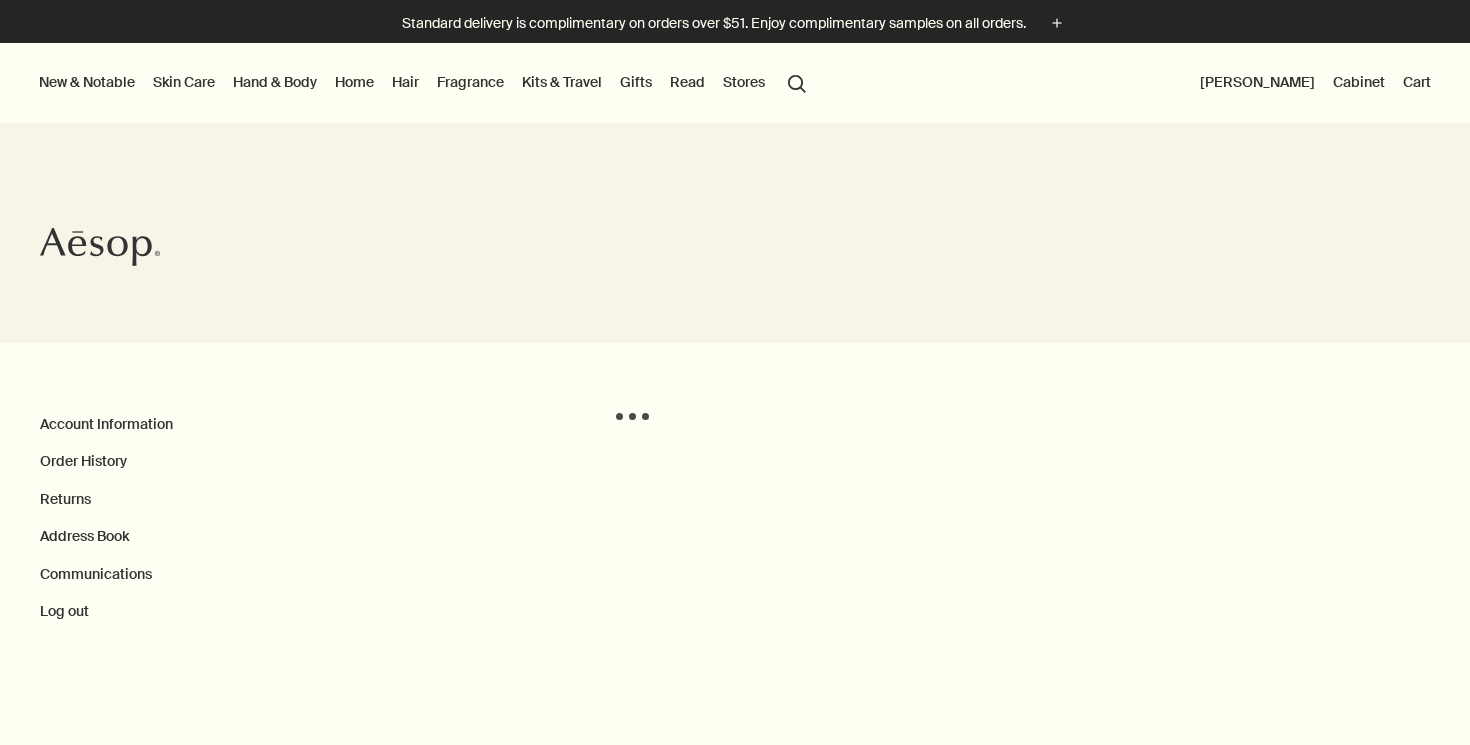 scroll, scrollTop: 0, scrollLeft: 0, axis: both 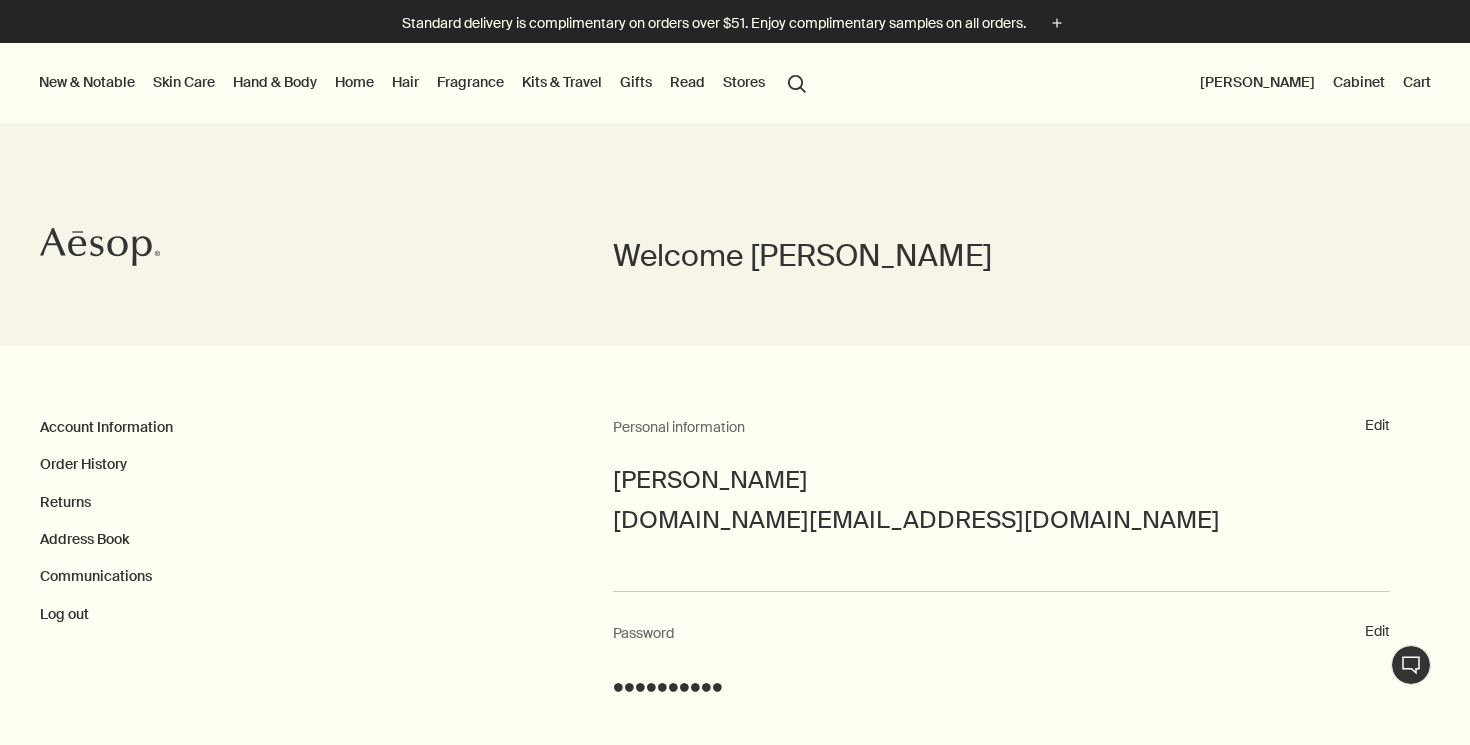click on "Hand & Body" at bounding box center (275, 82) 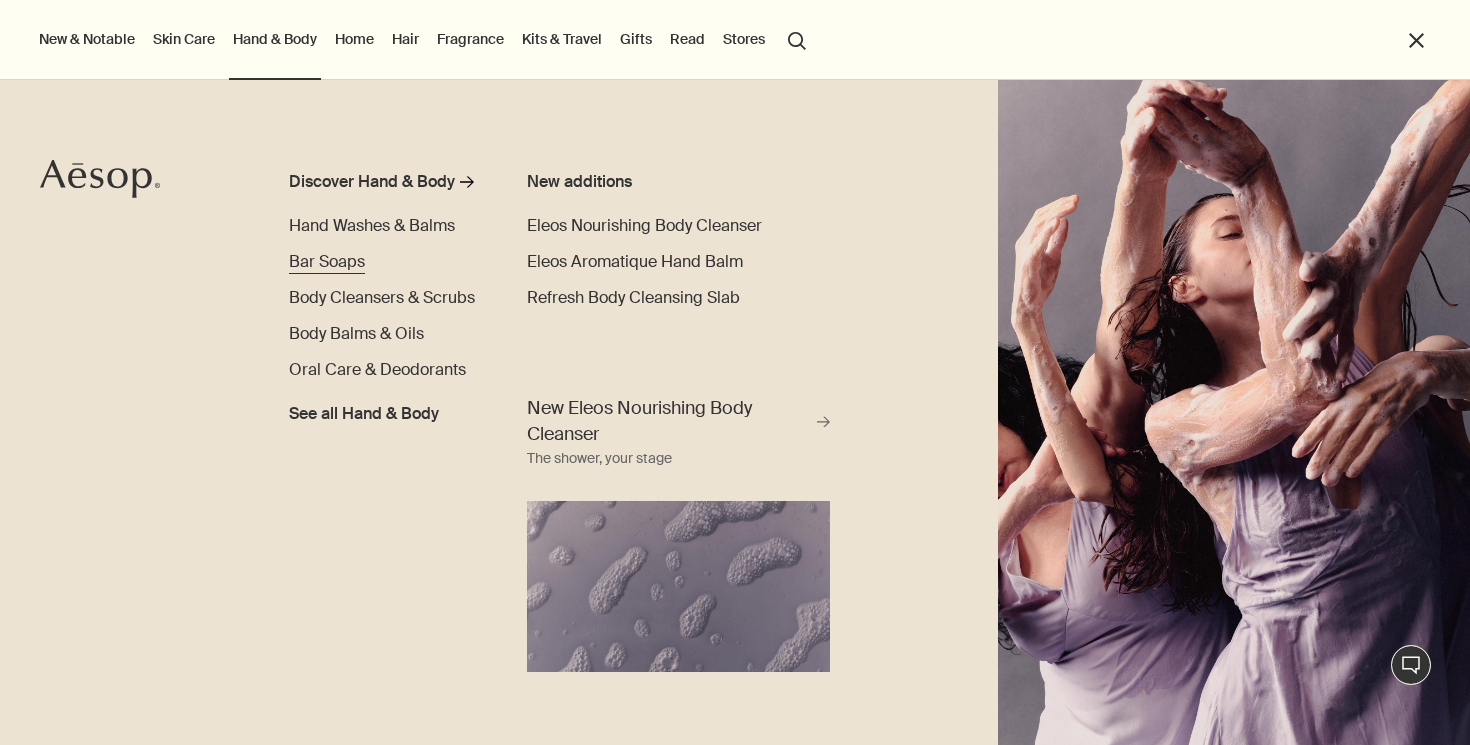click on "Bar Soaps" at bounding box center (327, 261) 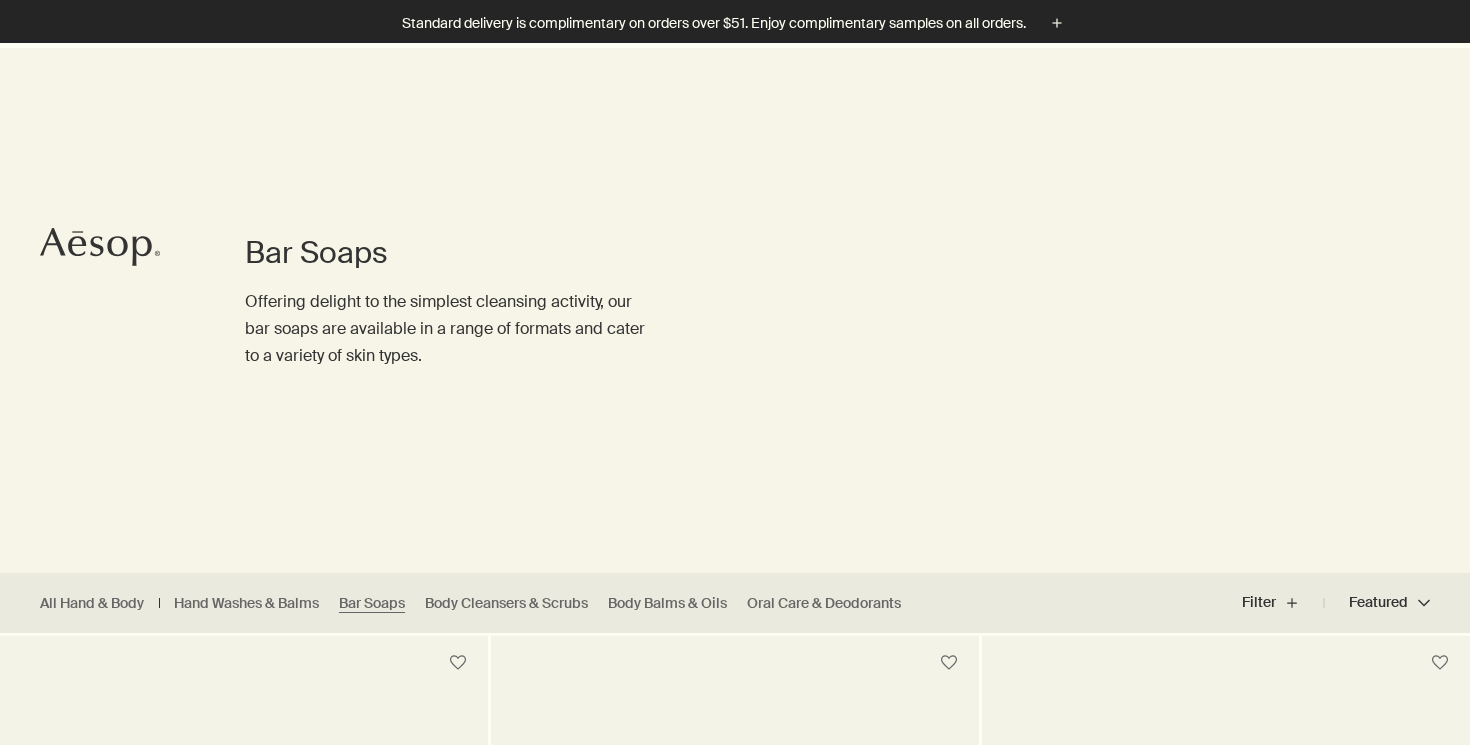 scroll, scrollTop: 281, scrollLeft: 0, axis: vertical 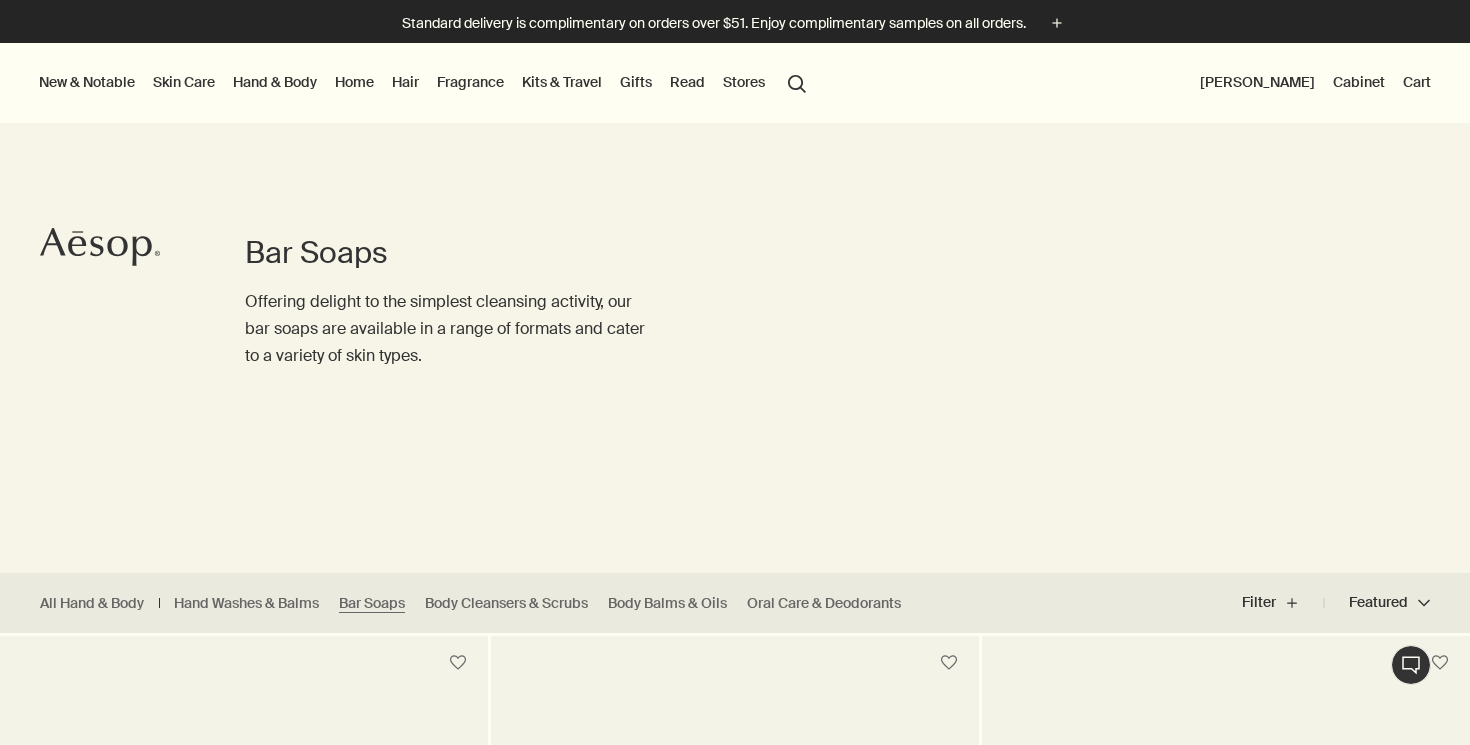 click on "Hair" at bounding box center [405, 82] 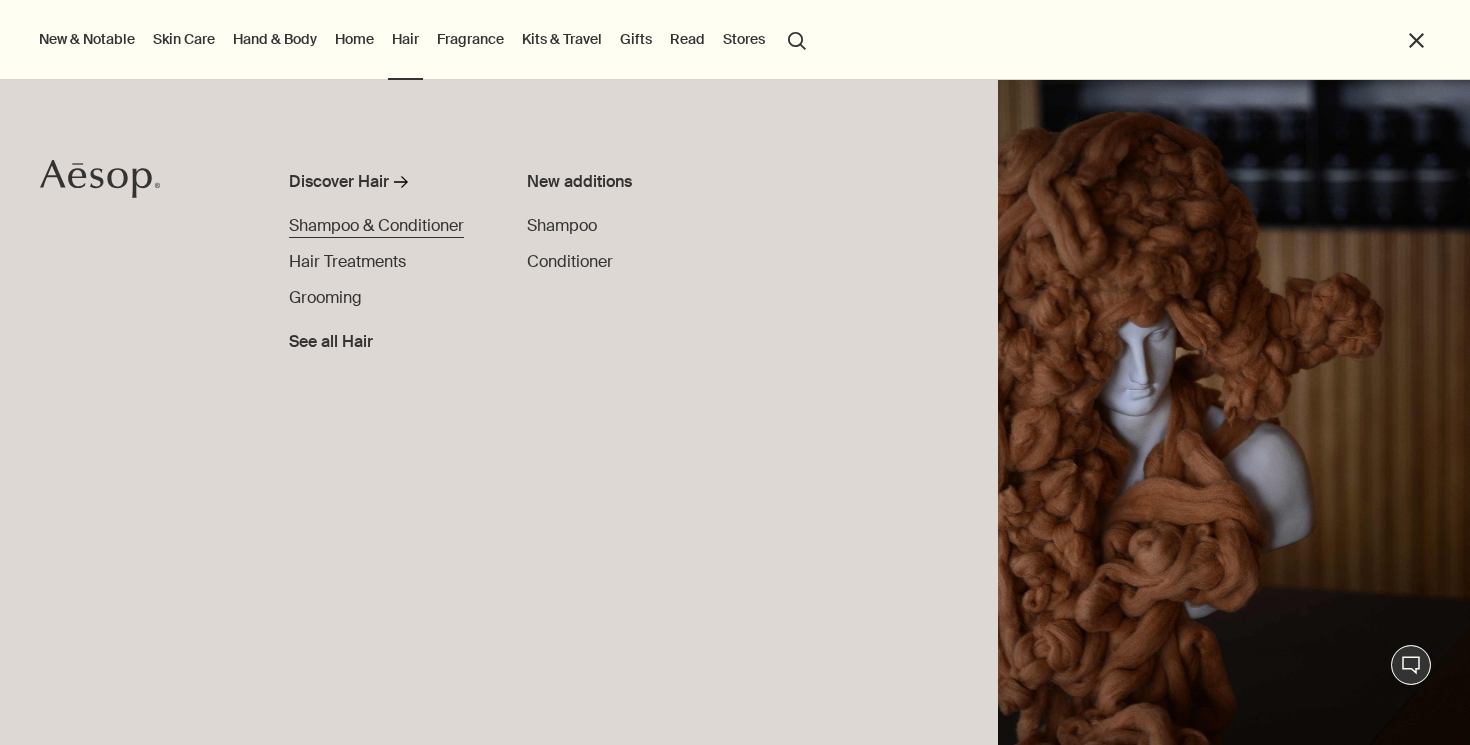 click on "Shampoo & Conditioner" at bounding box center [376, 225] 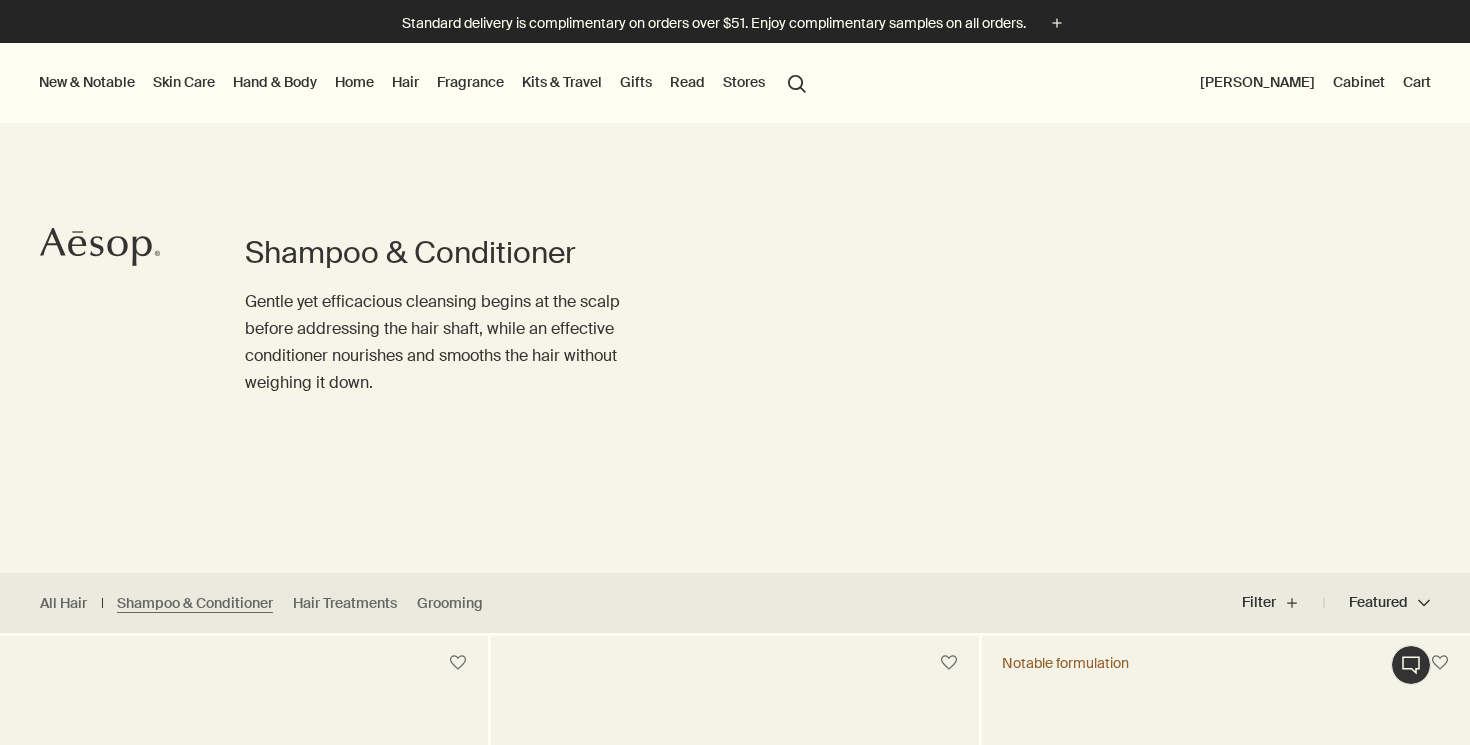 scroll, scrollTop: 346, scrollLeft: 0, axis: vertical 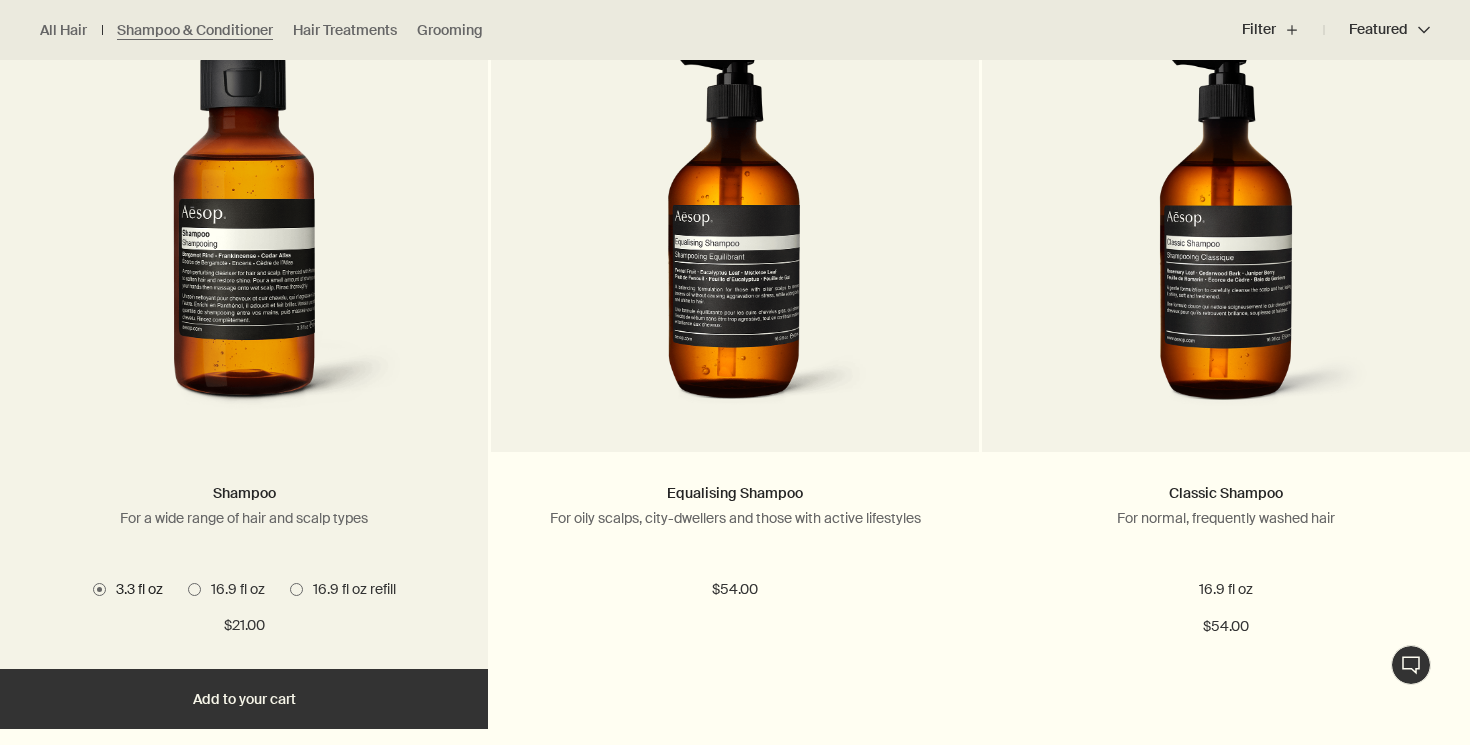 click at bounding box center [194, 589] 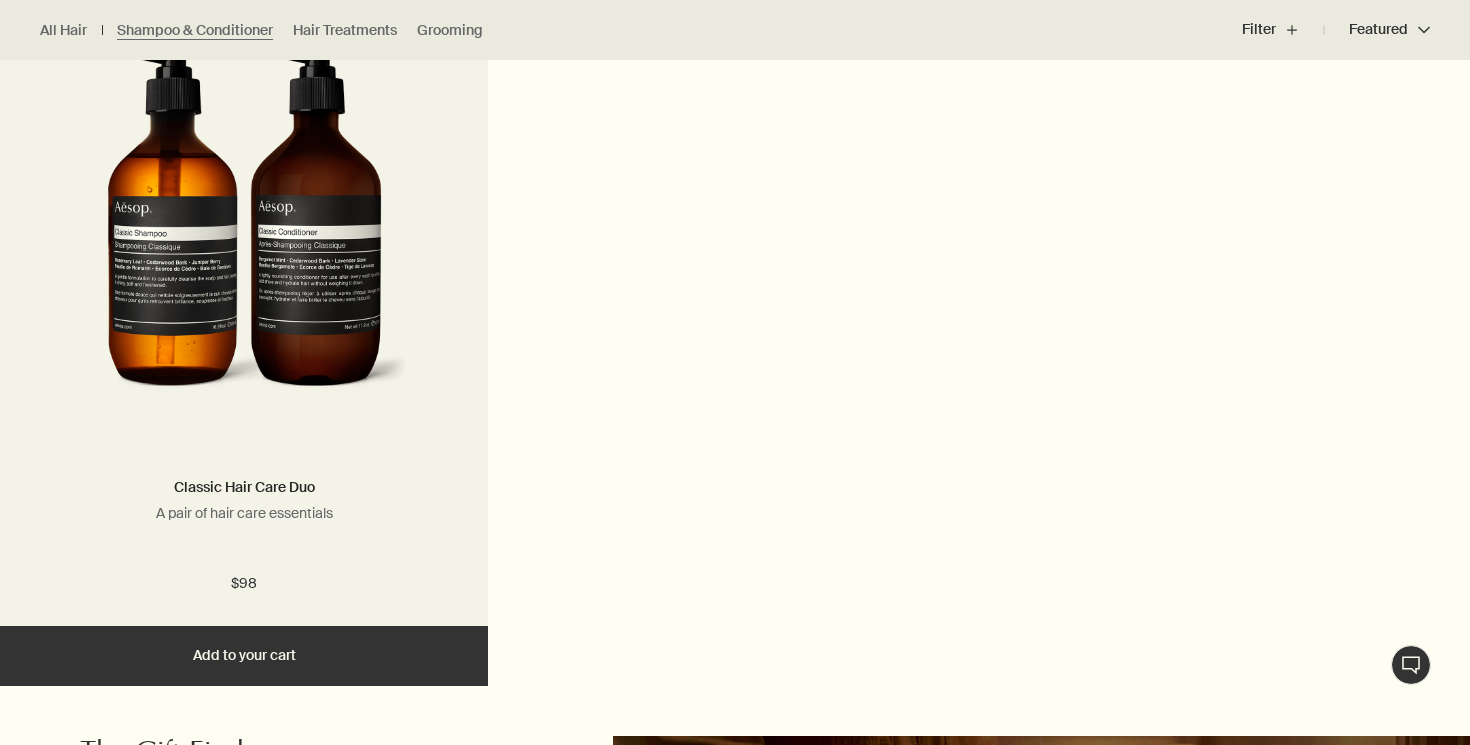 scroll, scrollTop: 2231, scrollLeft: 0, axis: vertical 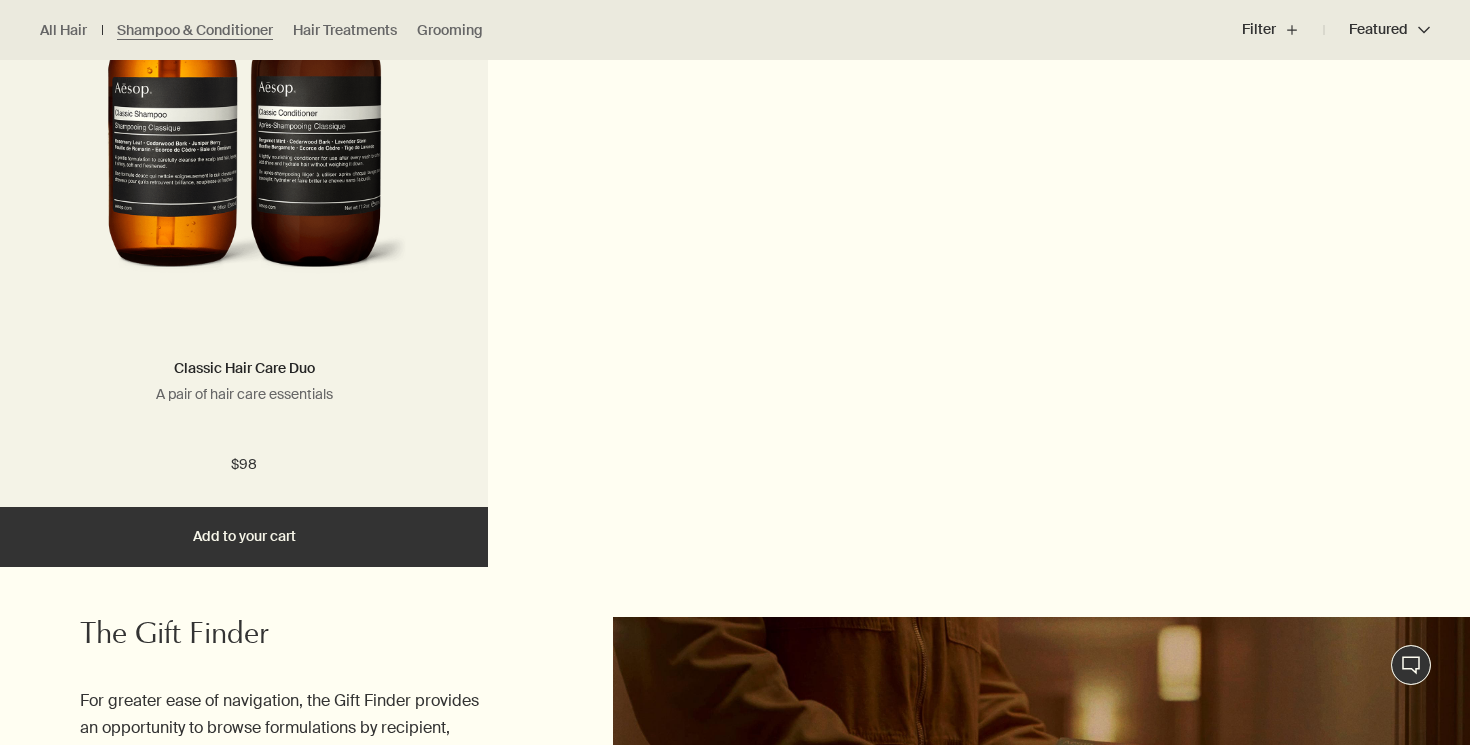 click on "Add Add to your cart" at bounding box center [244, 537] 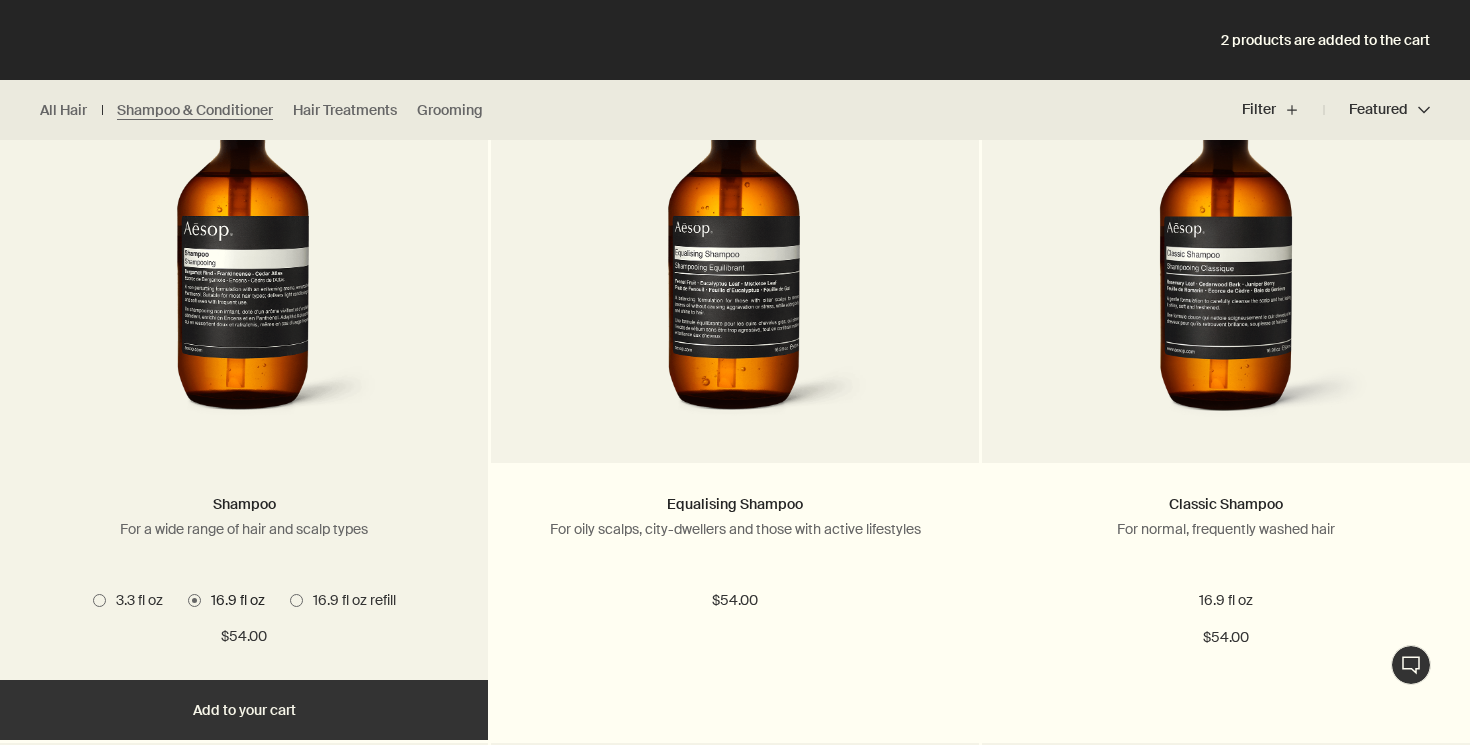scroll, scrollTop: 945, scrollLeft: 0, axis: vertical 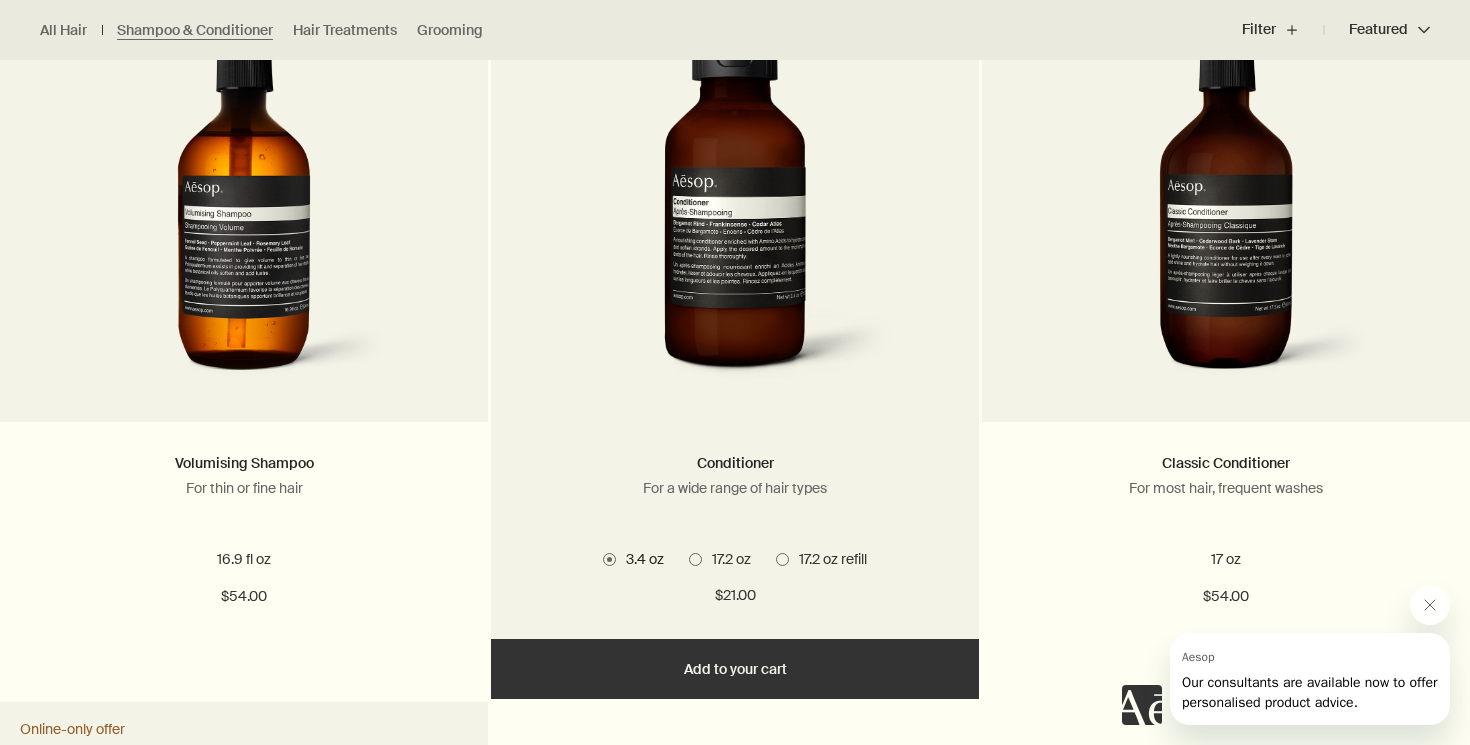 click on "Add Add to your cart" at bounding box center (735, 669) 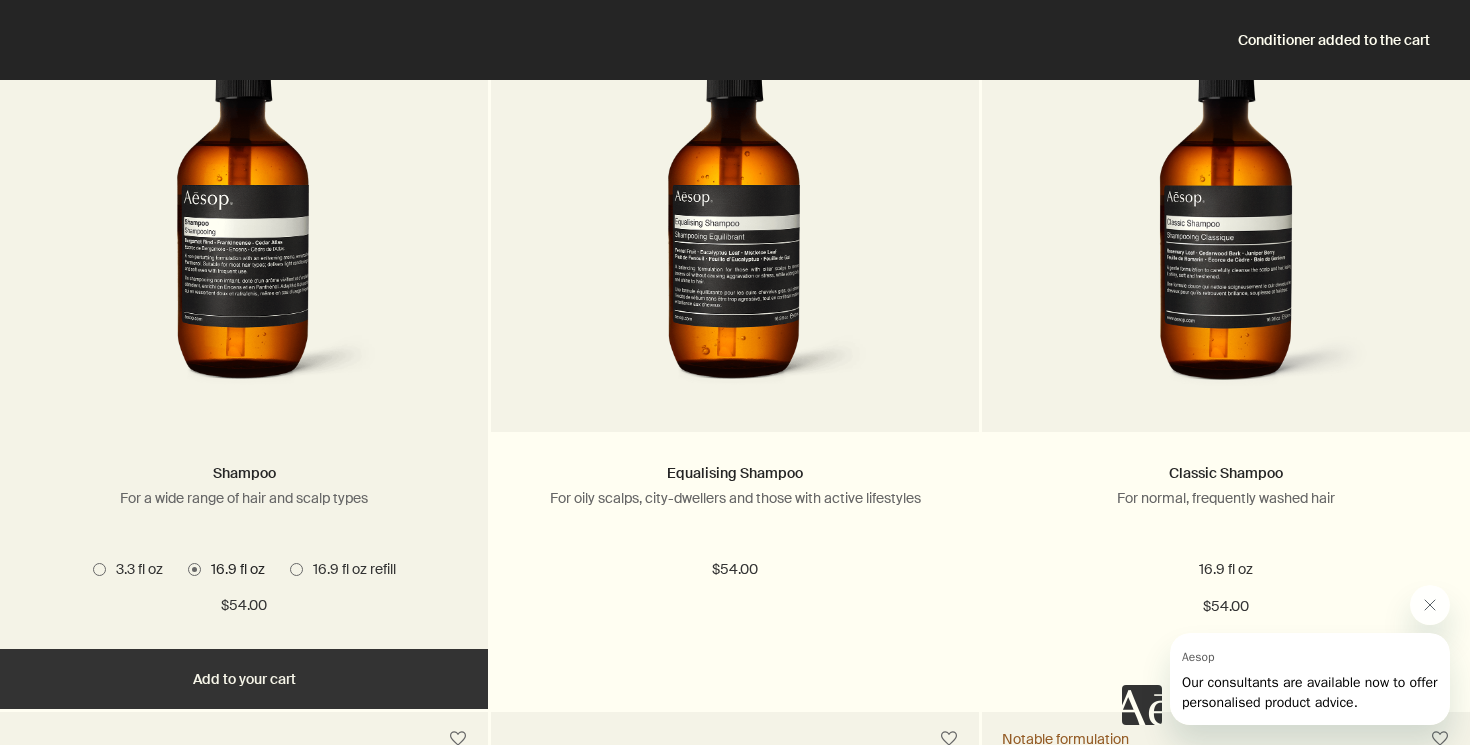 scroll, scrollTop: 731, scrollLeft: 0, axis: vertical 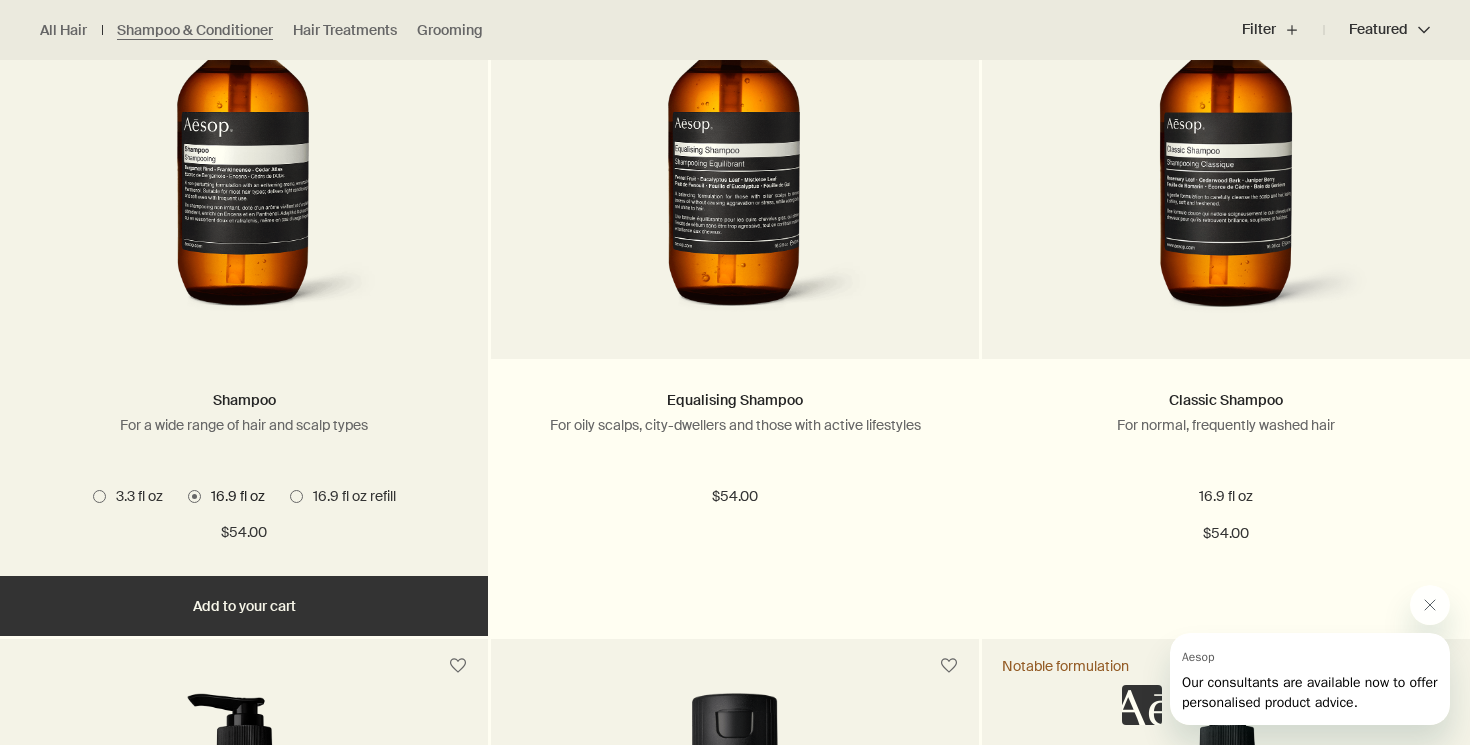 click at bounding box center (99, 496) 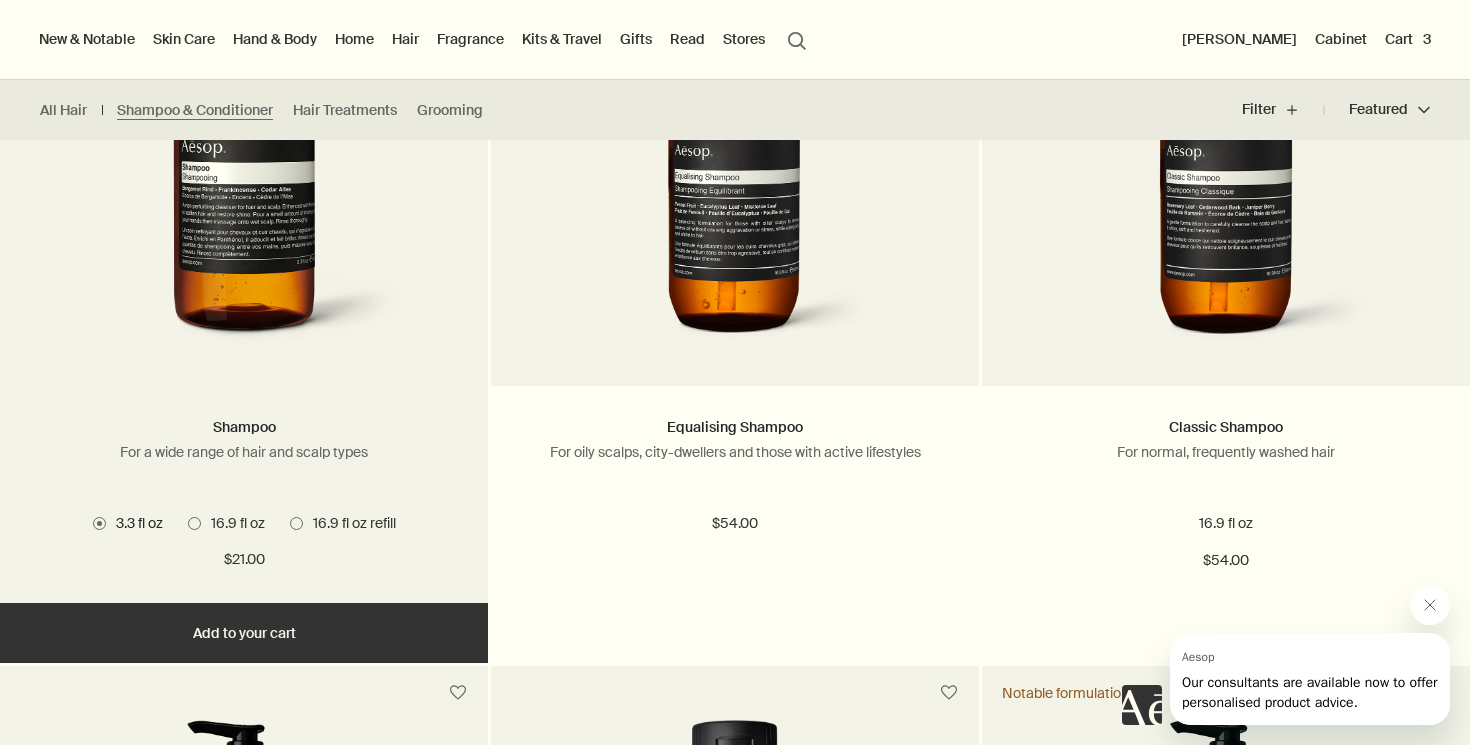 scroll, scrollTop: 701, scrollLeft: 0, axis: vertical 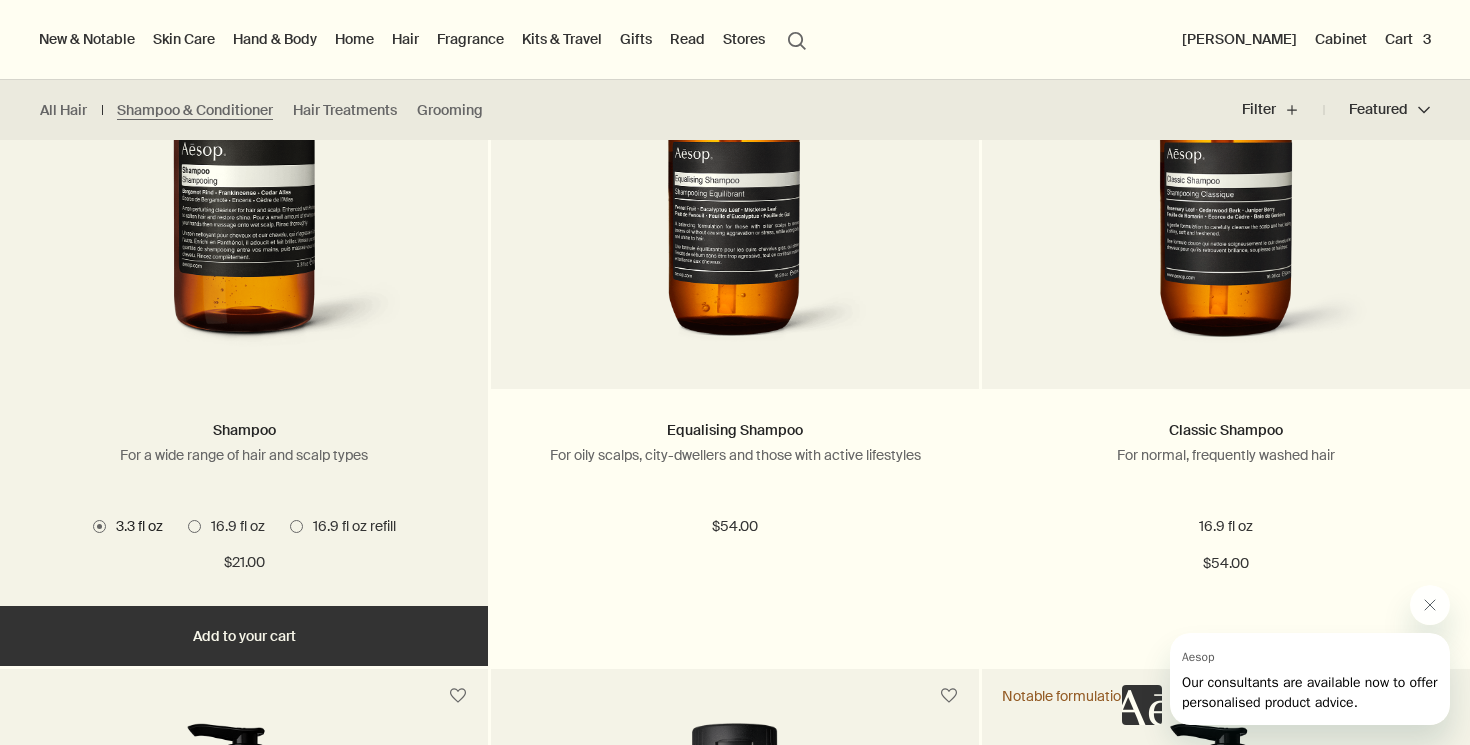 click on "Add Add to your cart" at bounding box center [244, 636] 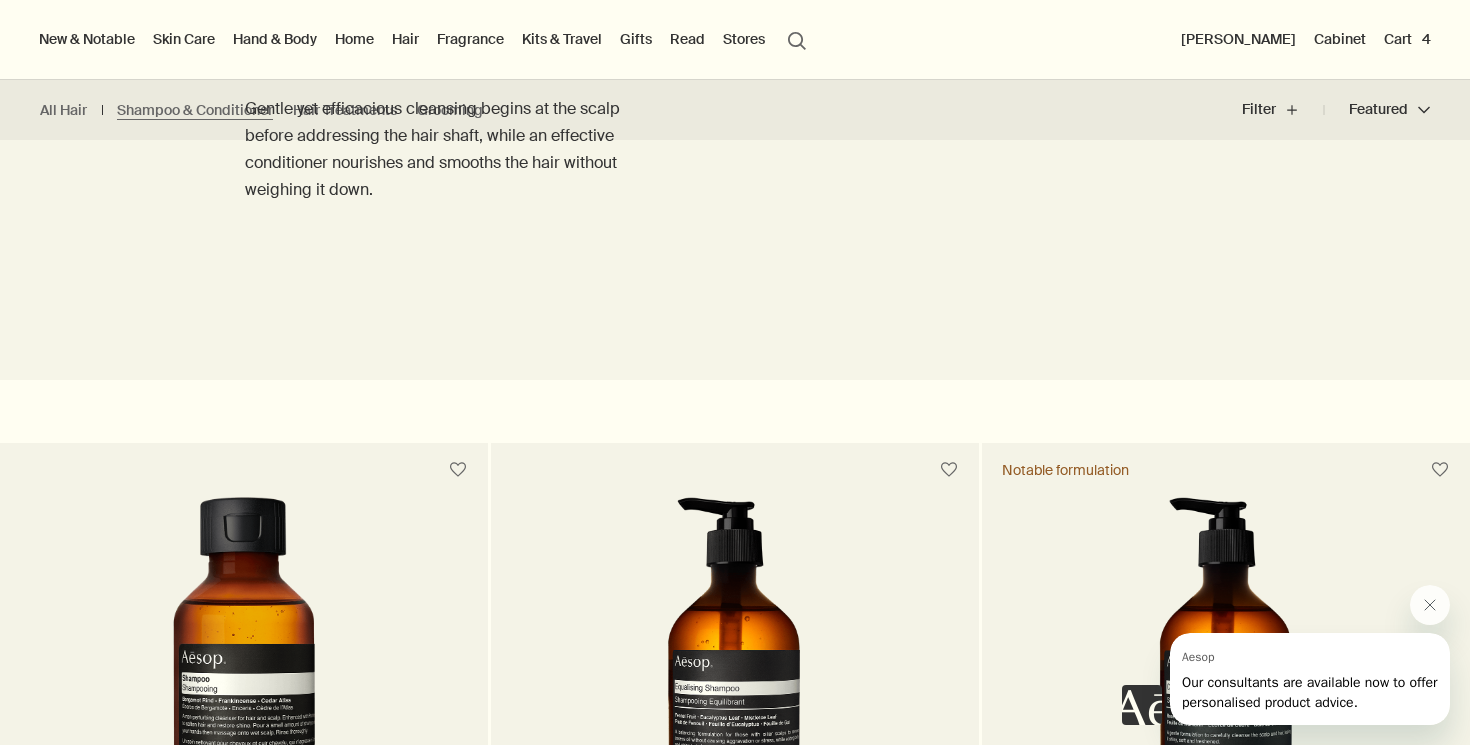 scroll, scrollTop: 0, scrollLeft: 0, axis: both 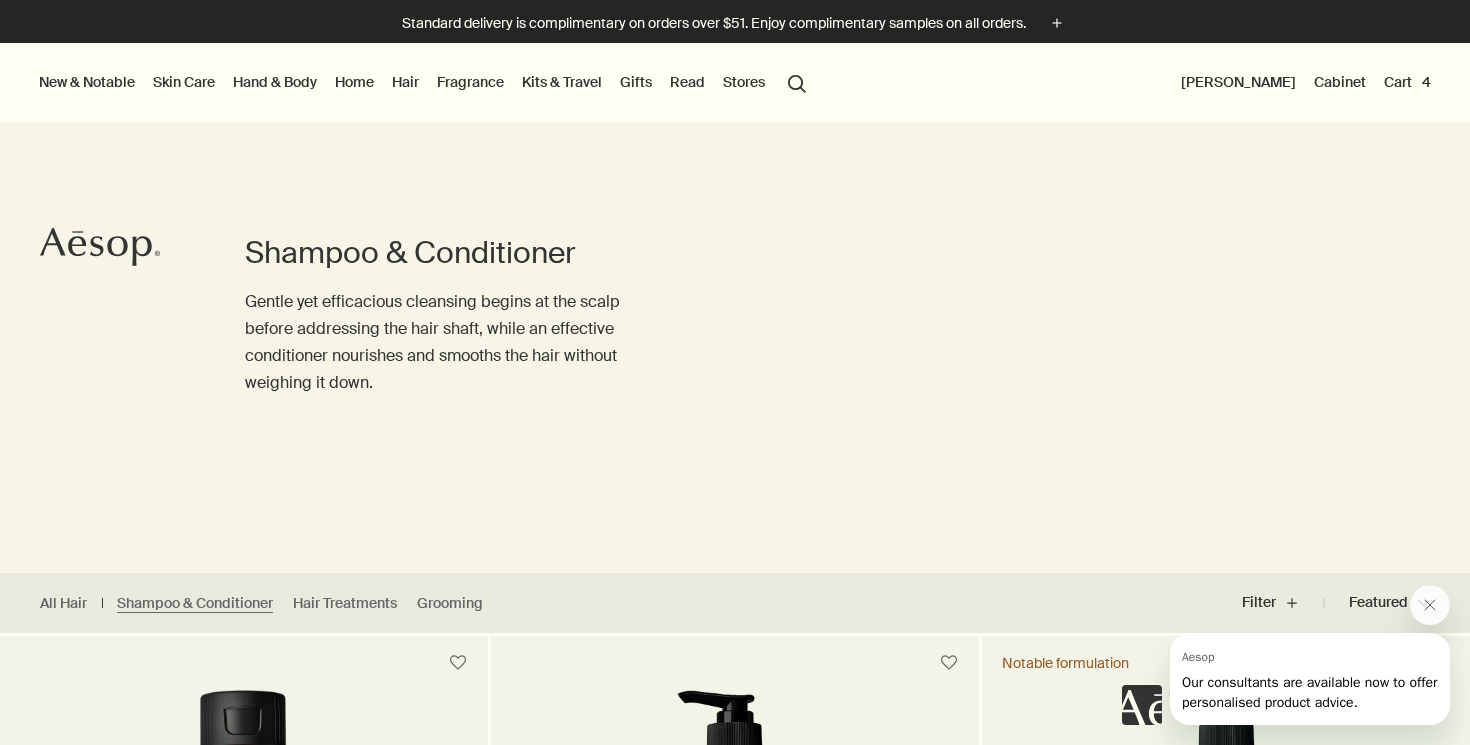 click on "Hand & Body" at bounding box center (275, 82) 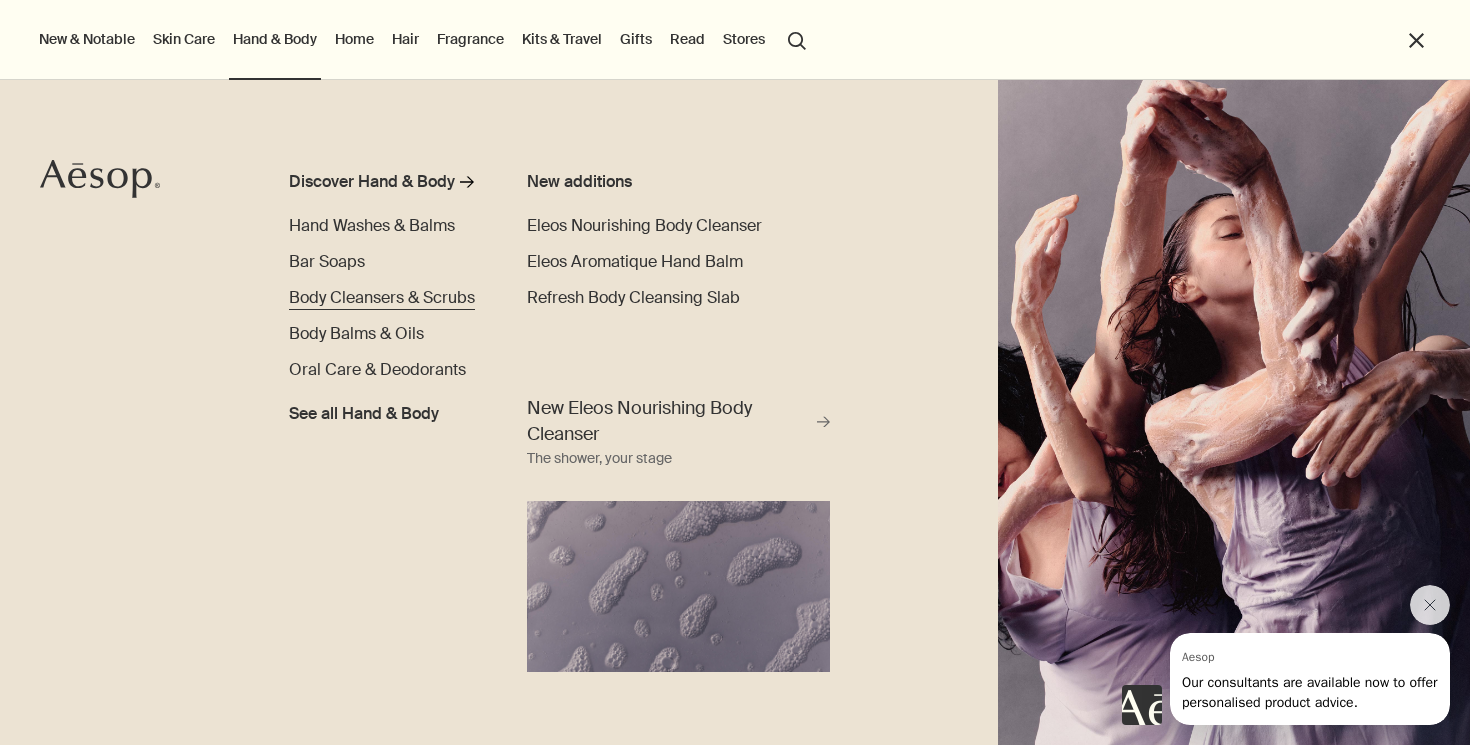 click on "Body Cleansers & Scrubs" at bounding box center (382, 297) 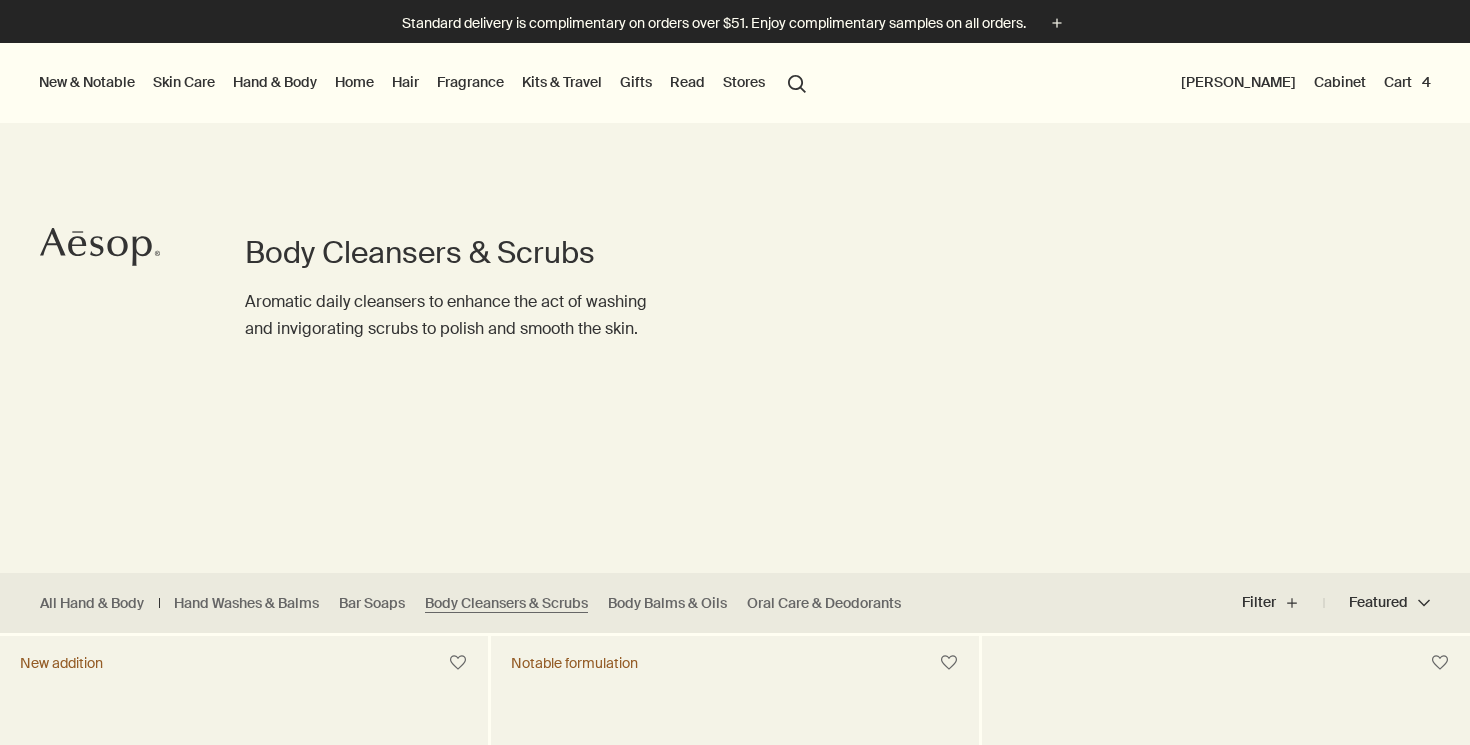 scroll, scrollTop: 485, scrollLeft: 0, axis: vertical 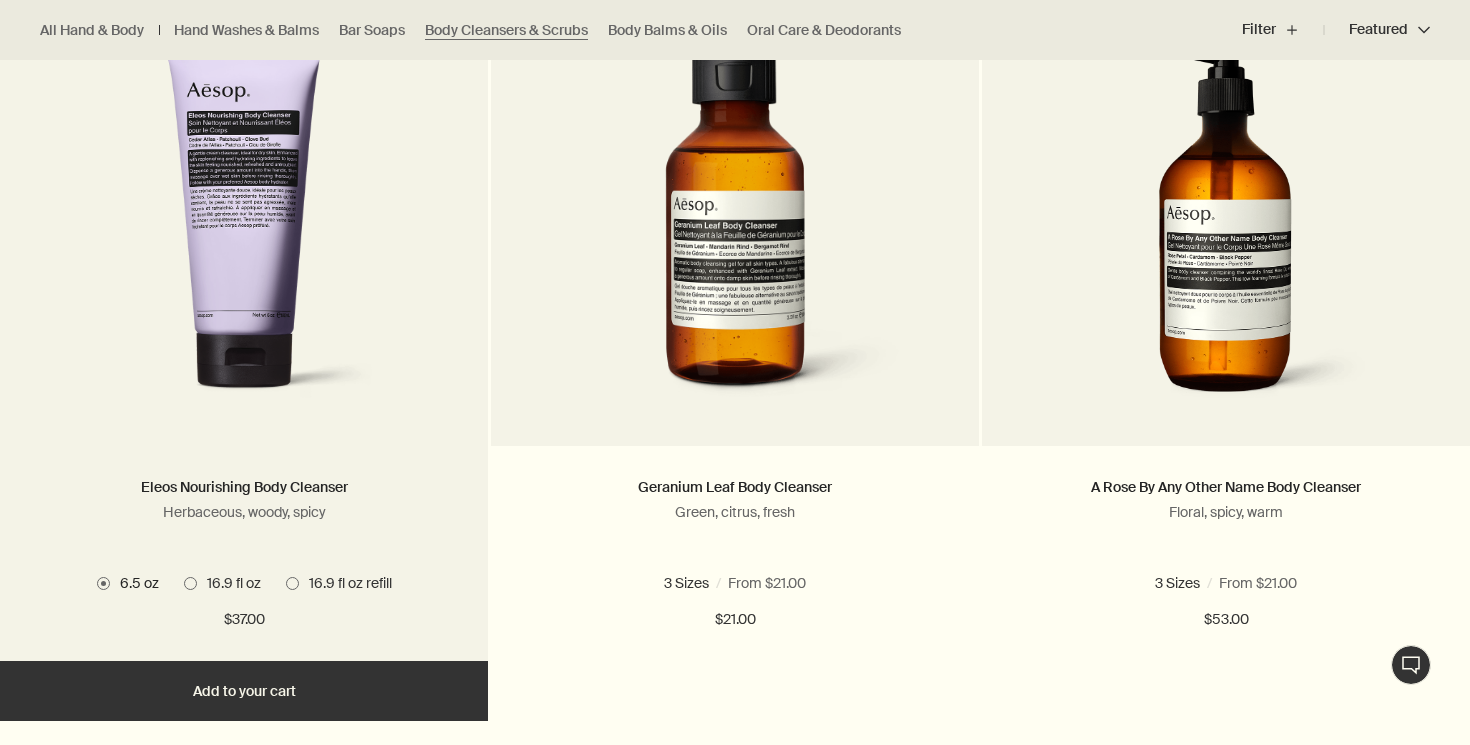 click on "16.9 fl oz" at bounding box center (222, 583) 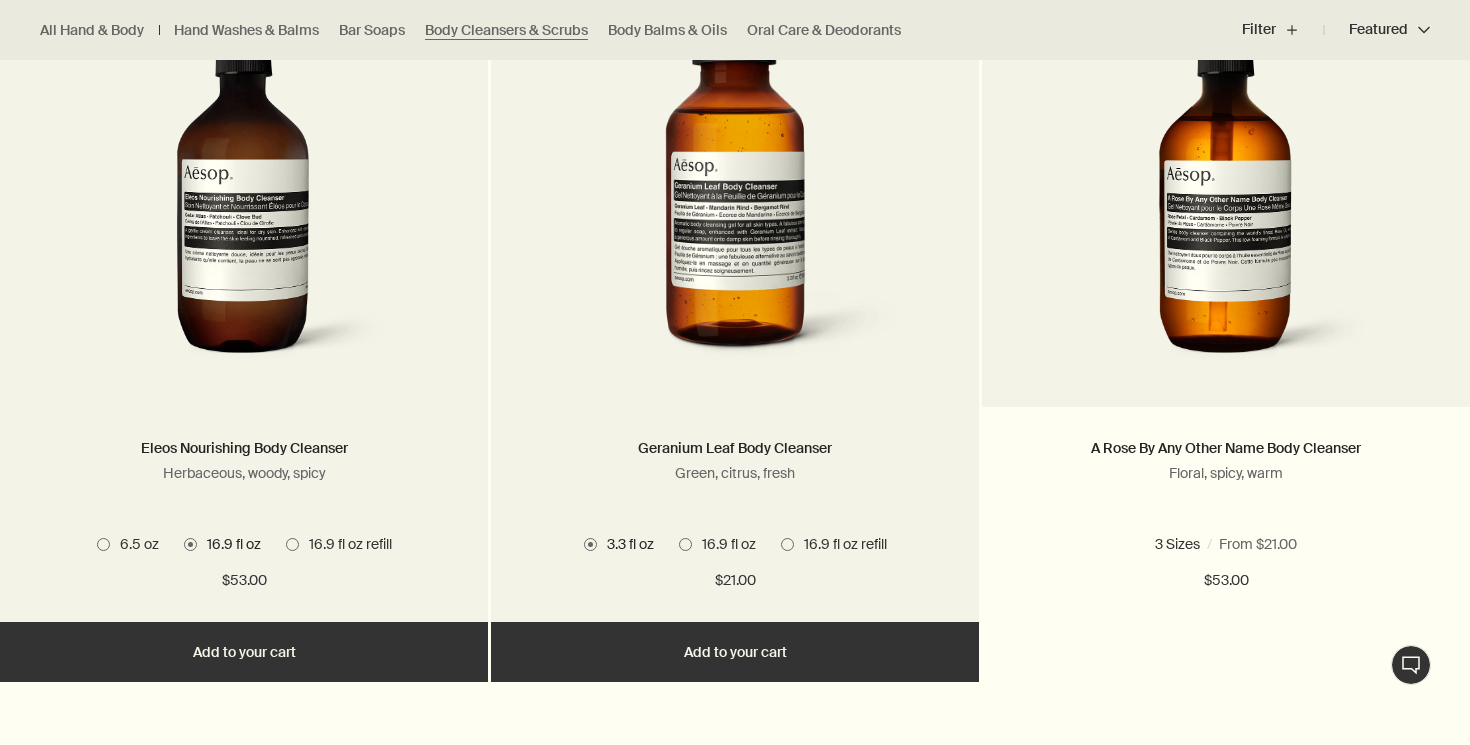 scroll, scrollTop: 687, scrollLeft: 0, axis: vertical 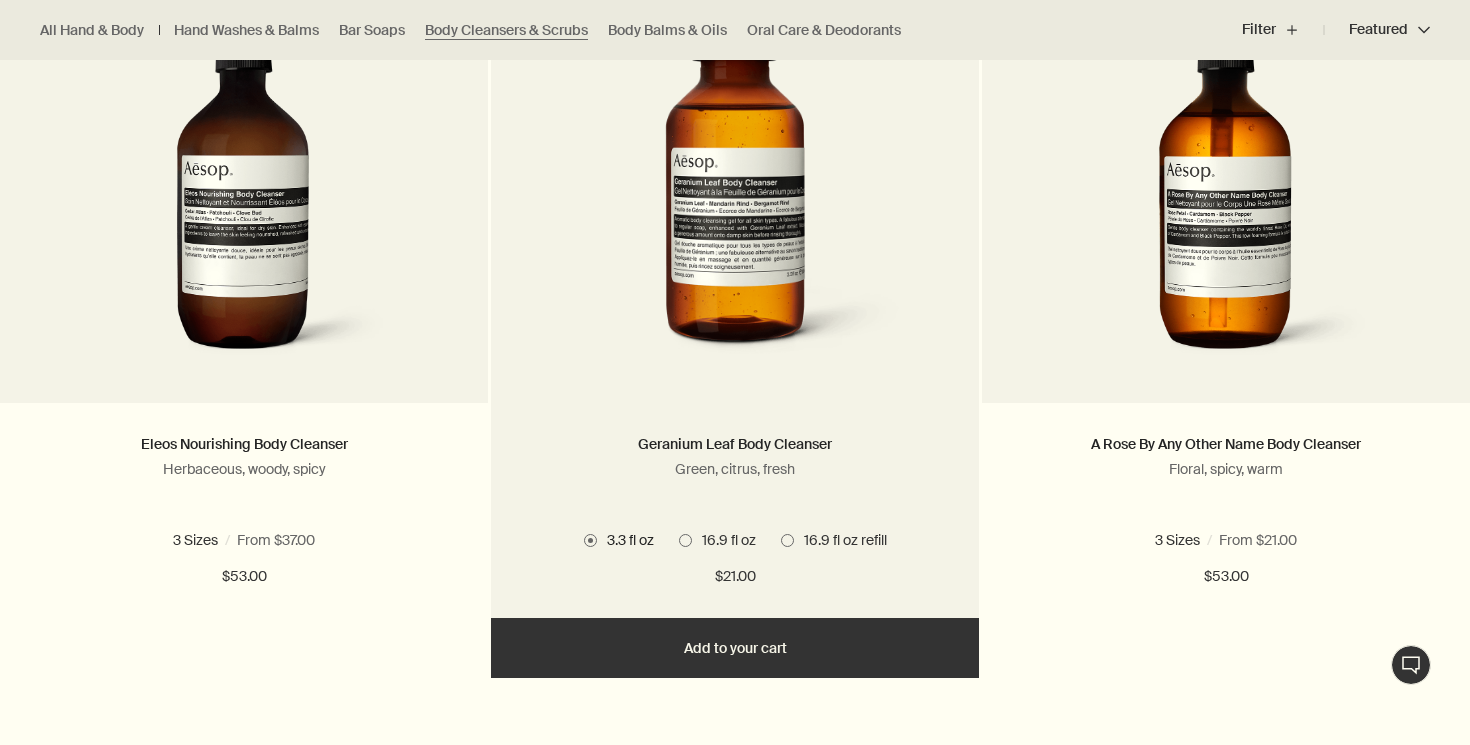 click on "Add Add to your cart" at bounding box center (735, 648) 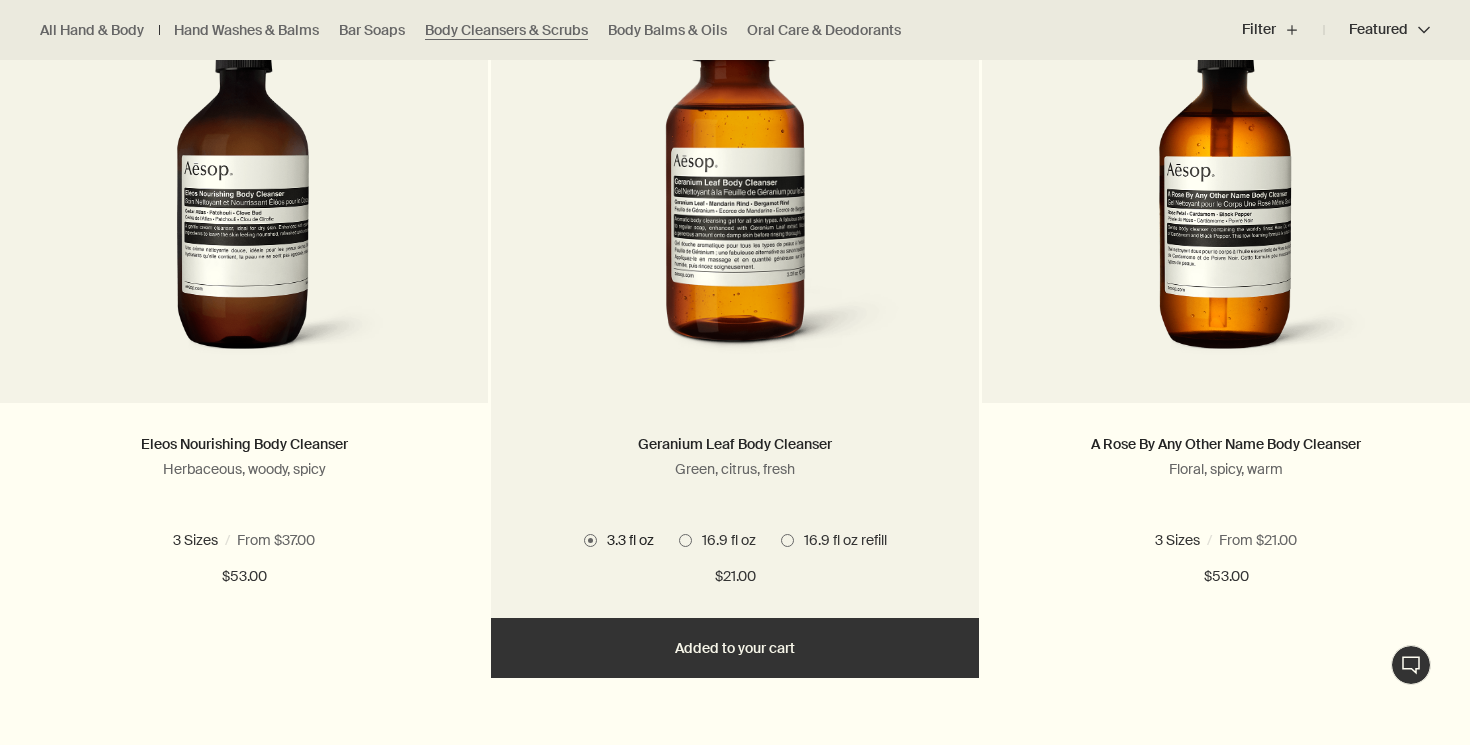 click at bounding box center (685, 540) 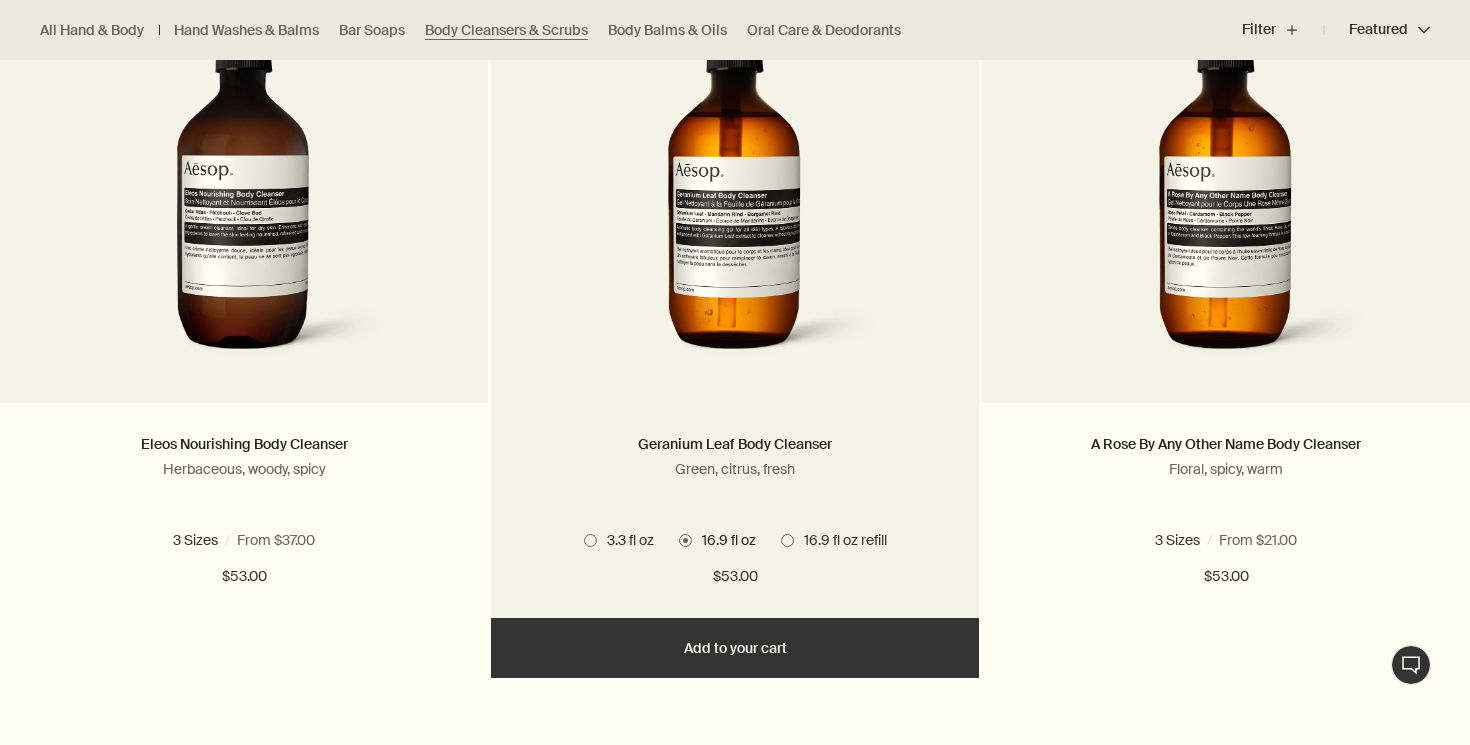 click on "Added Added to your cart Add Add to your cart" at bounding box center [735, 648] 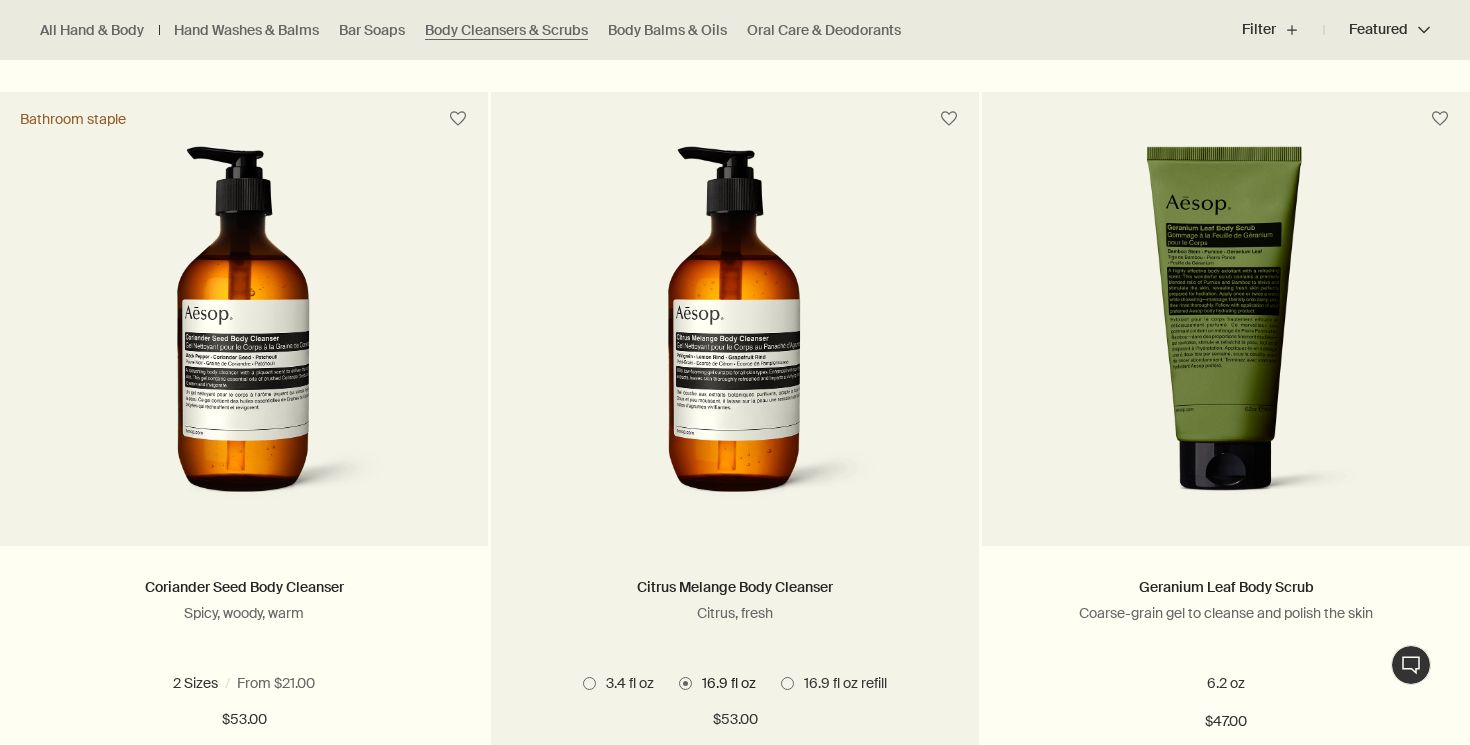 scroll, scrollTop: 1387, scrollLeft: 0, axis: vertical 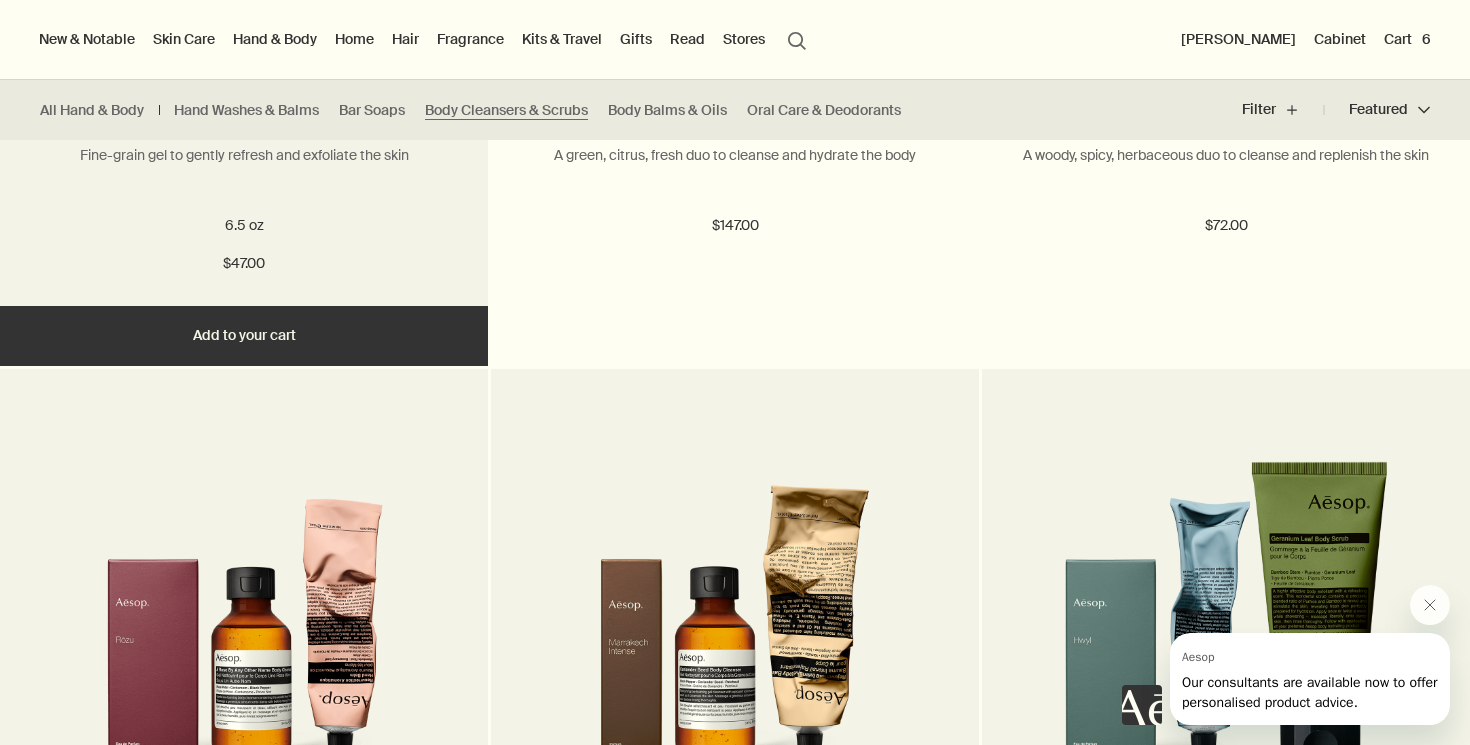click on "Add Add to your cart" at bounding box center [244, 336] 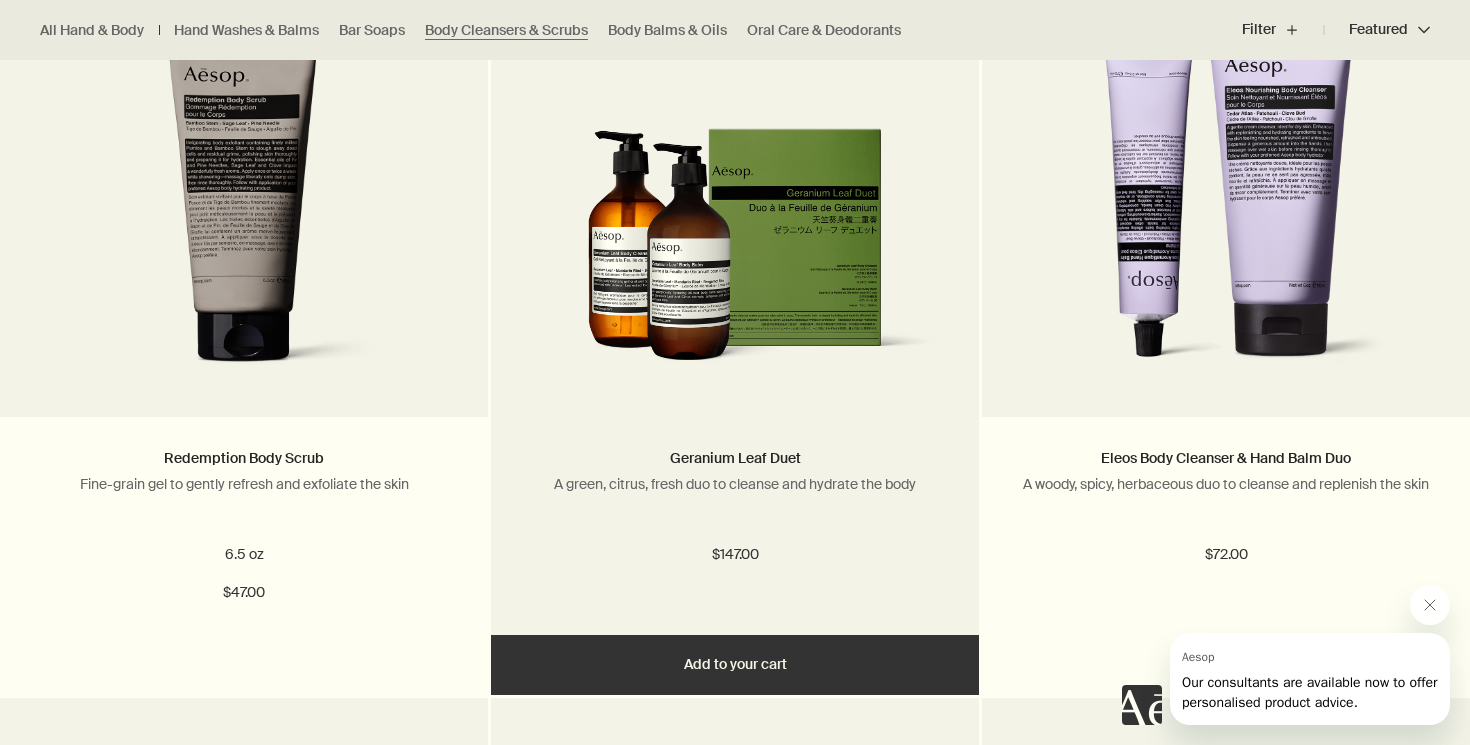 scroll, scrollTop: 2143, scrollLeft: 0, axis: vertical 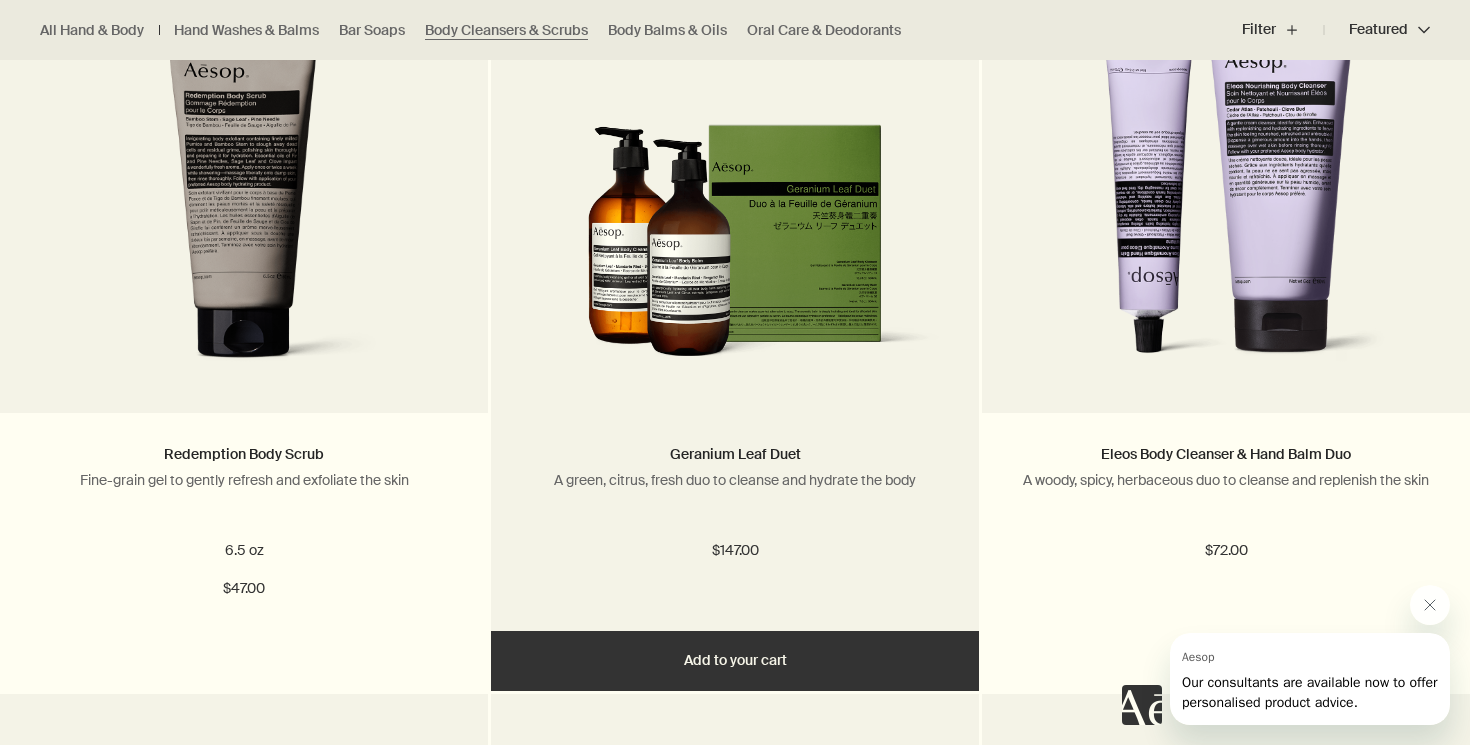 click on "Add Add to your cart" at bounding box center [735, 661] 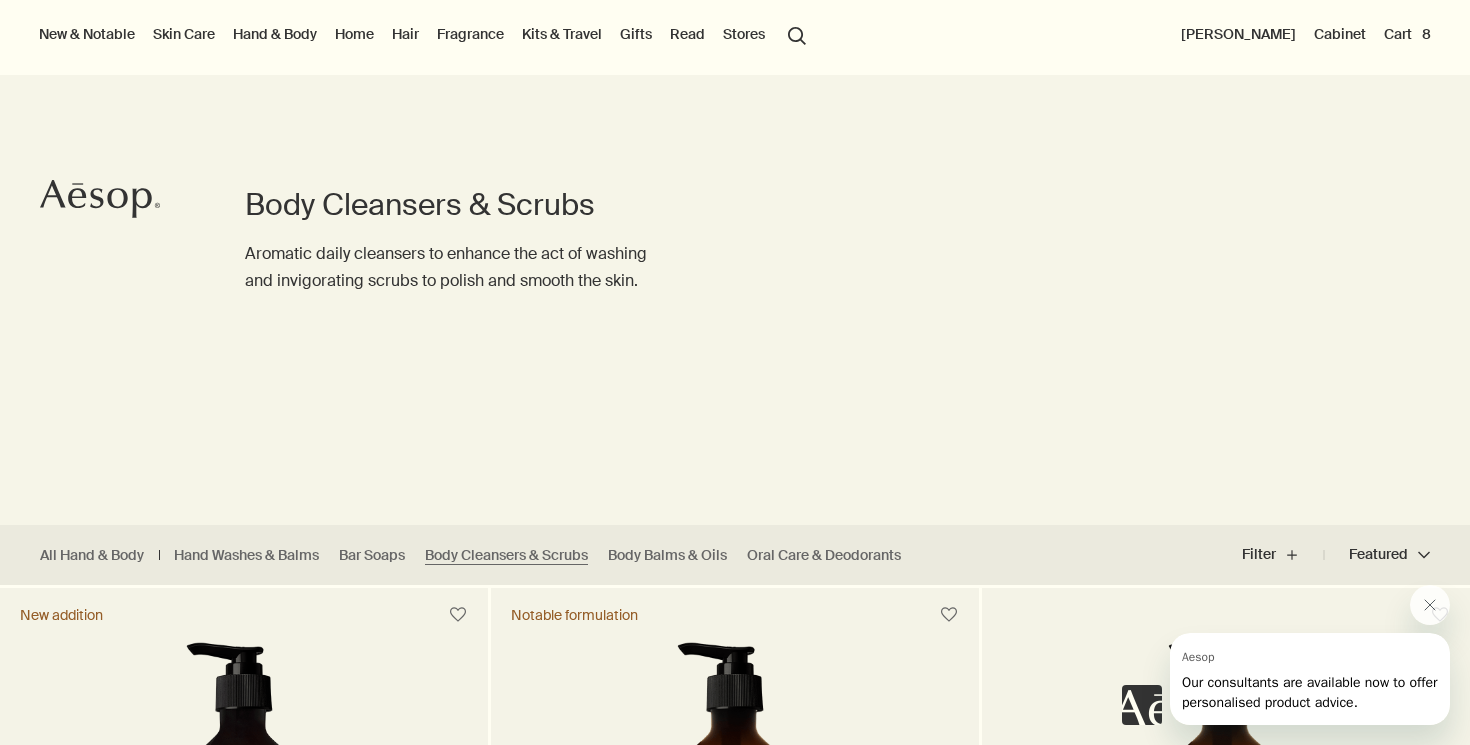 scroll, scrollTop: 146, scrollLeft: 0, axis: vertical 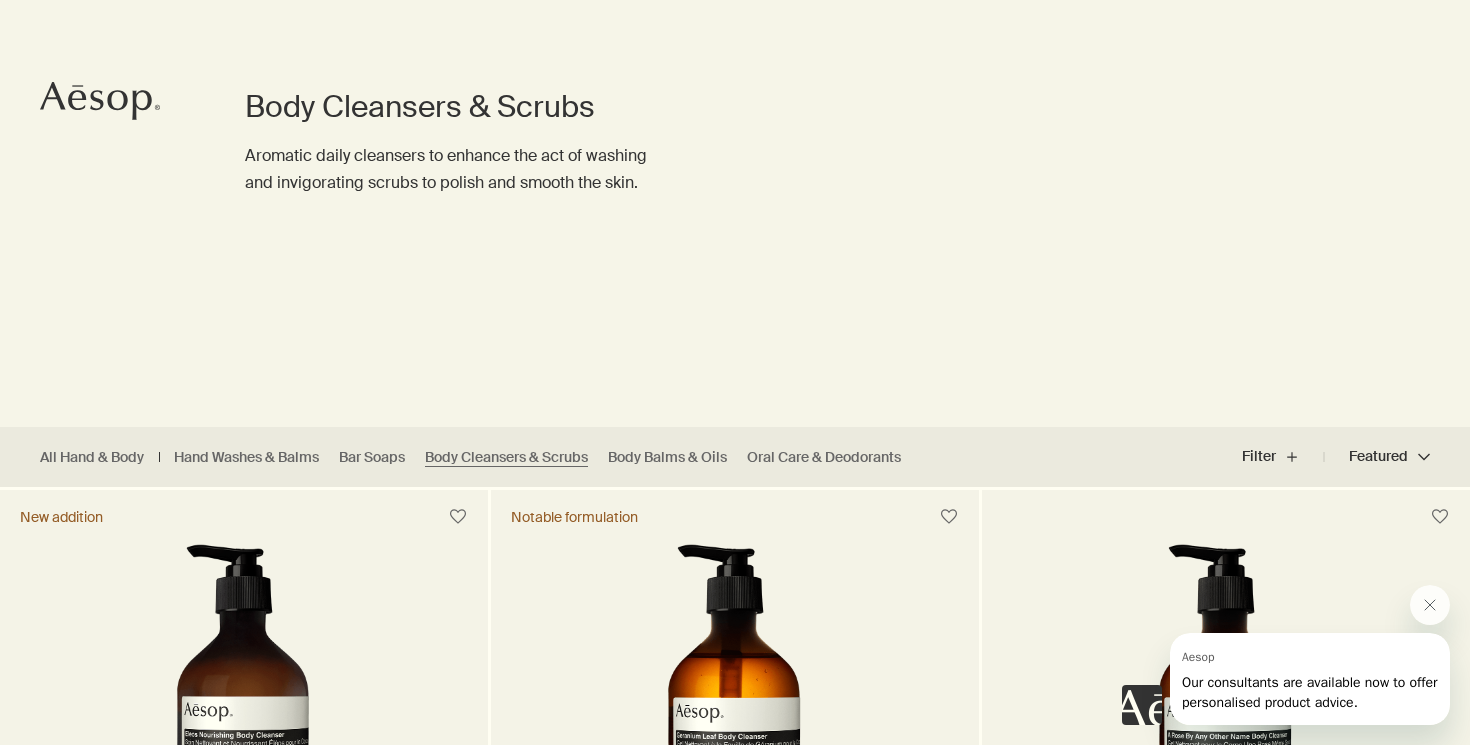click on "All Hand & Body Hand Washes & Balms Bar Soaps Body Cleansers & Scrubs Body Balms & Oils Oral Care & Deodorants" at bounding box center [475, 457] 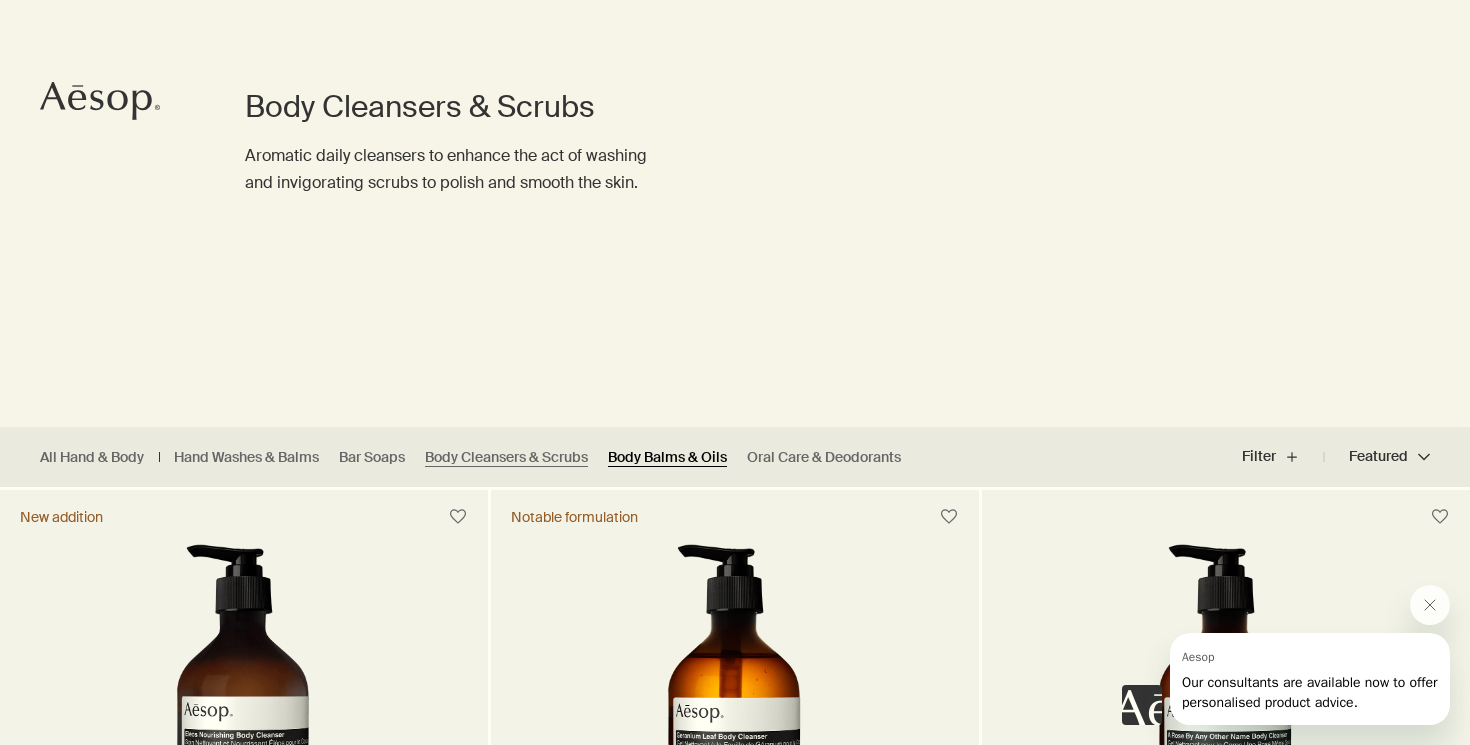 click on "Body Balms & Oils" at bounding box center (667, 457) 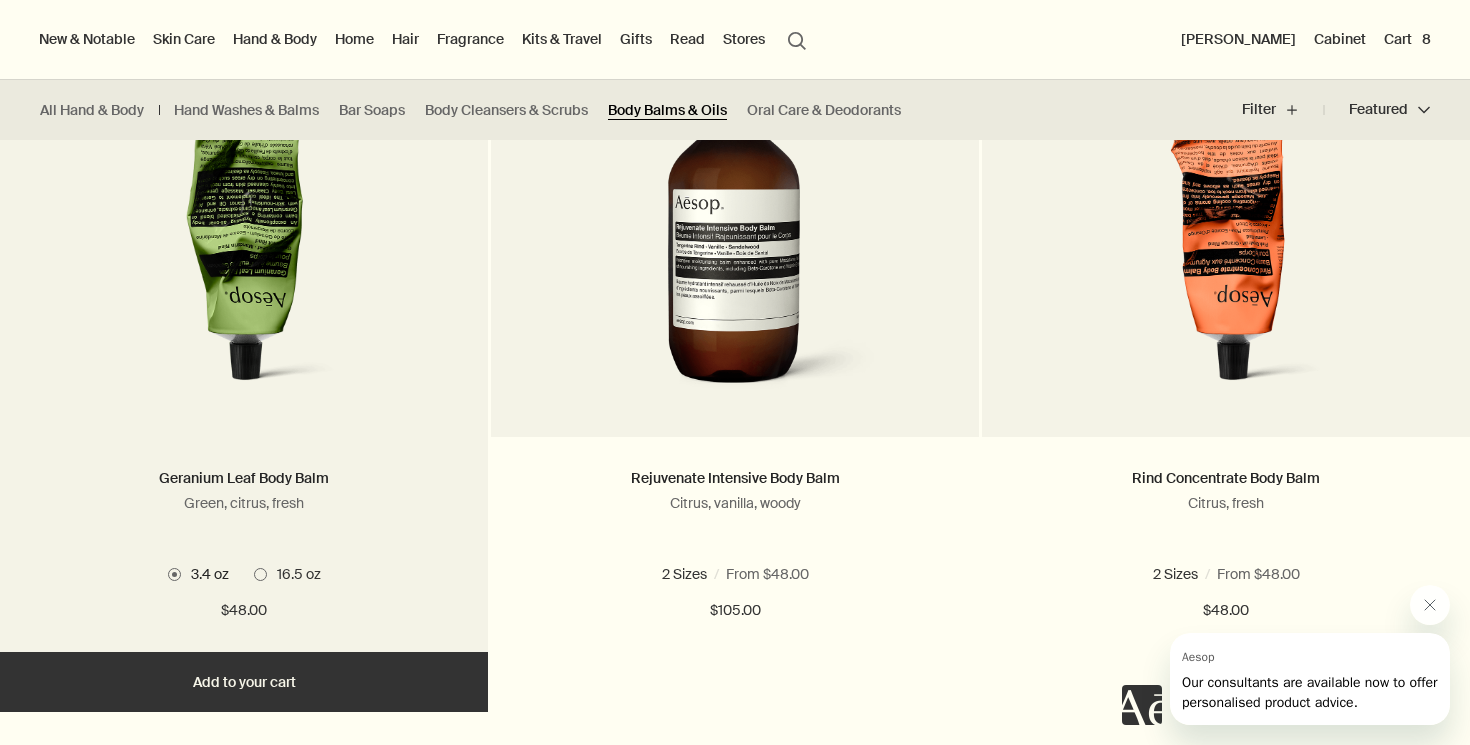 scroll, scrollTop: 728, scrollLeft: 0, axis: vertical 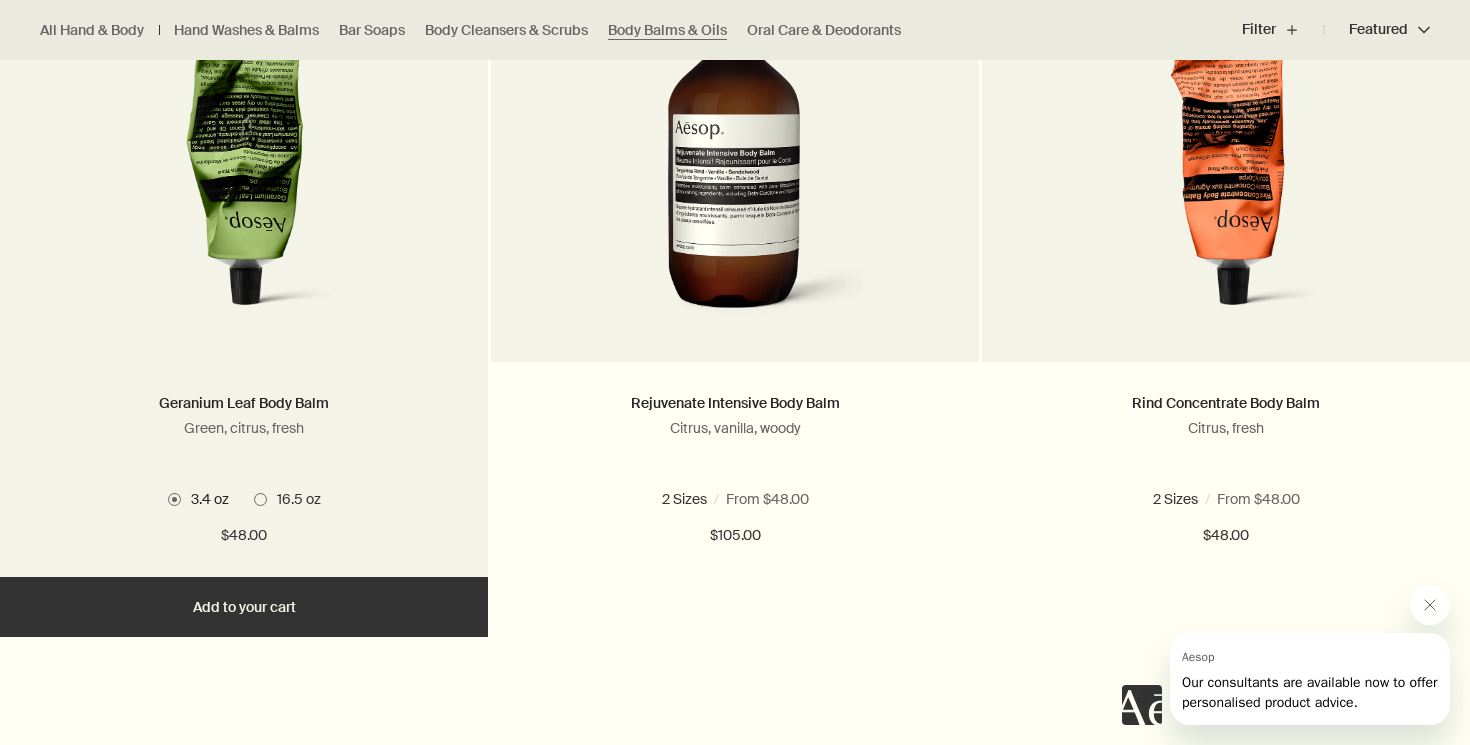 click at bounding box center (260, 499) 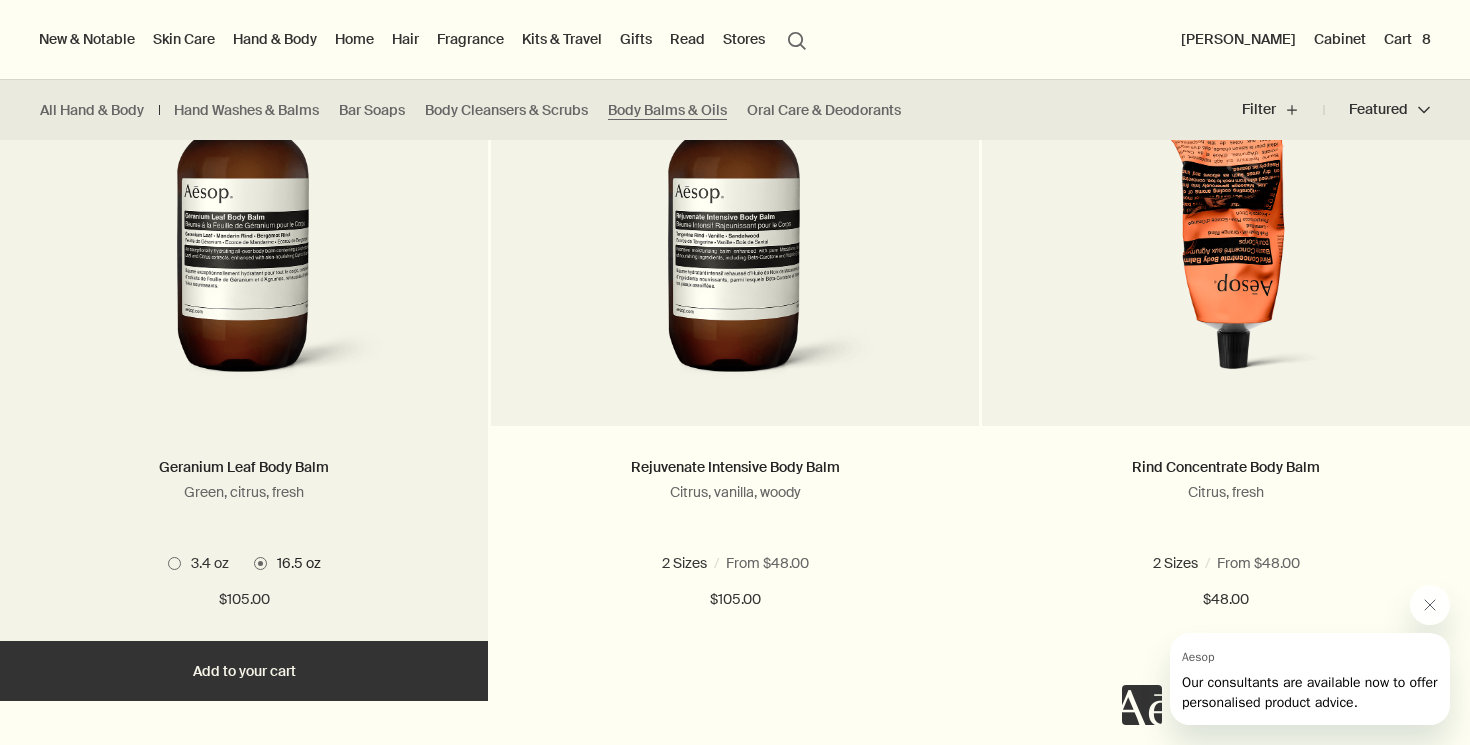 scroll, scrollTop: 647, scrollLeft: 0, axis: vertical 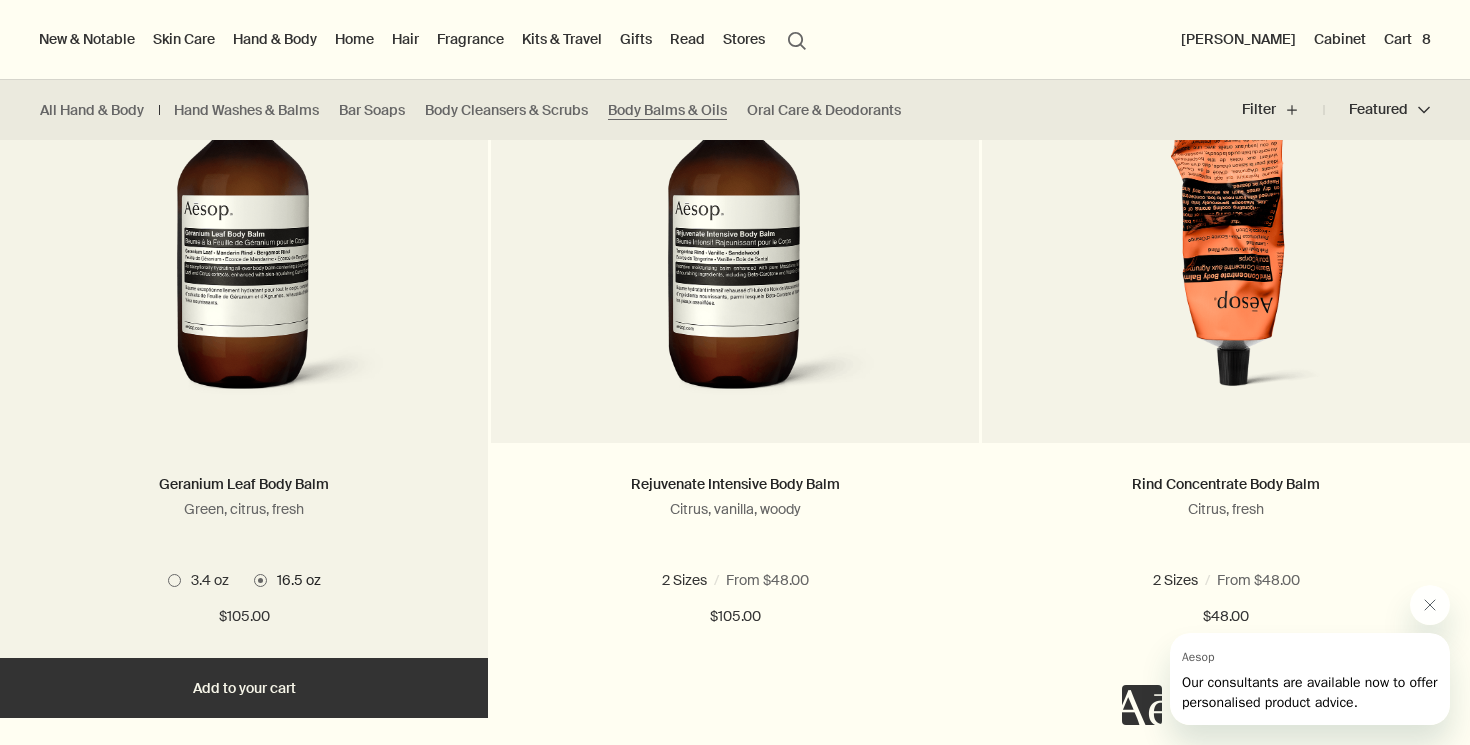 click on "Add Add to your cart" at bounding box center (244, 688) 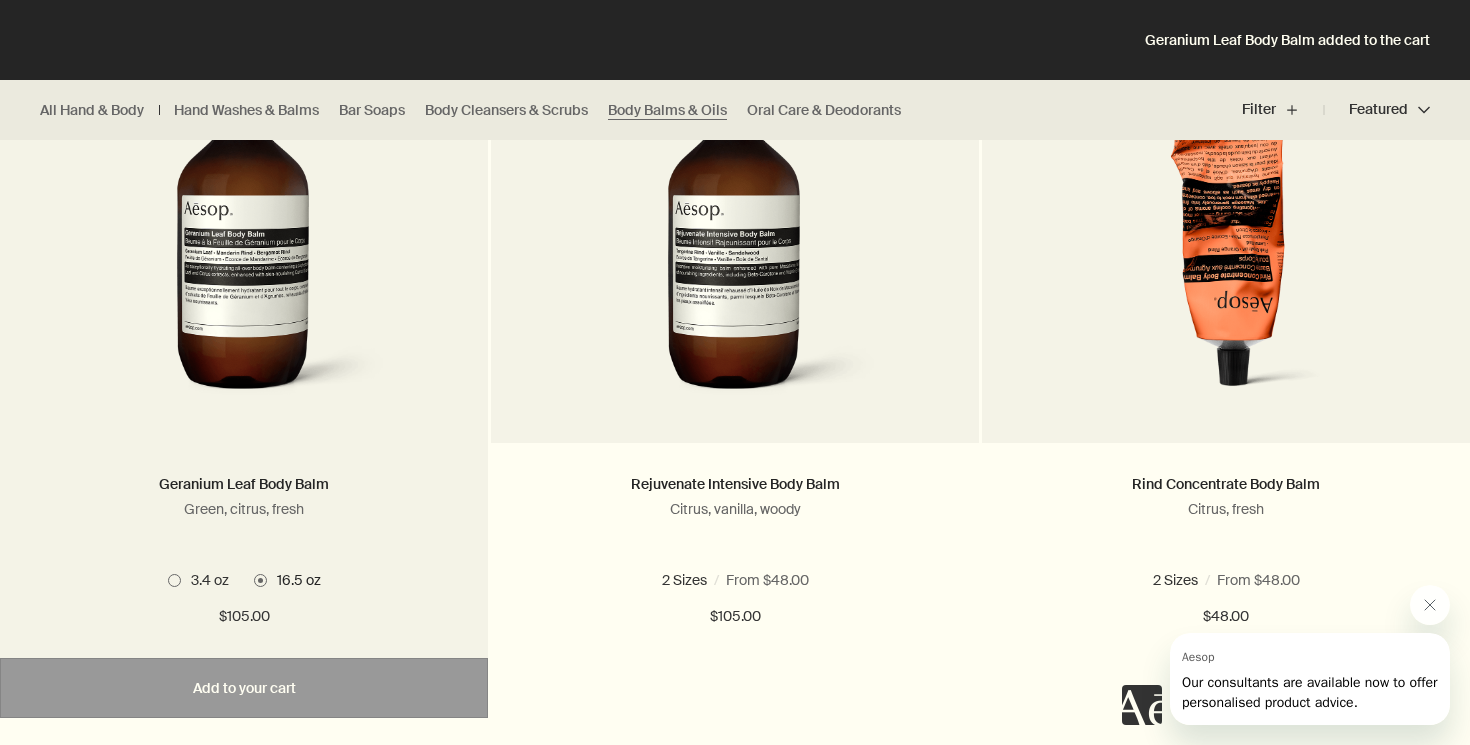 click at bounding box center [174, 580] 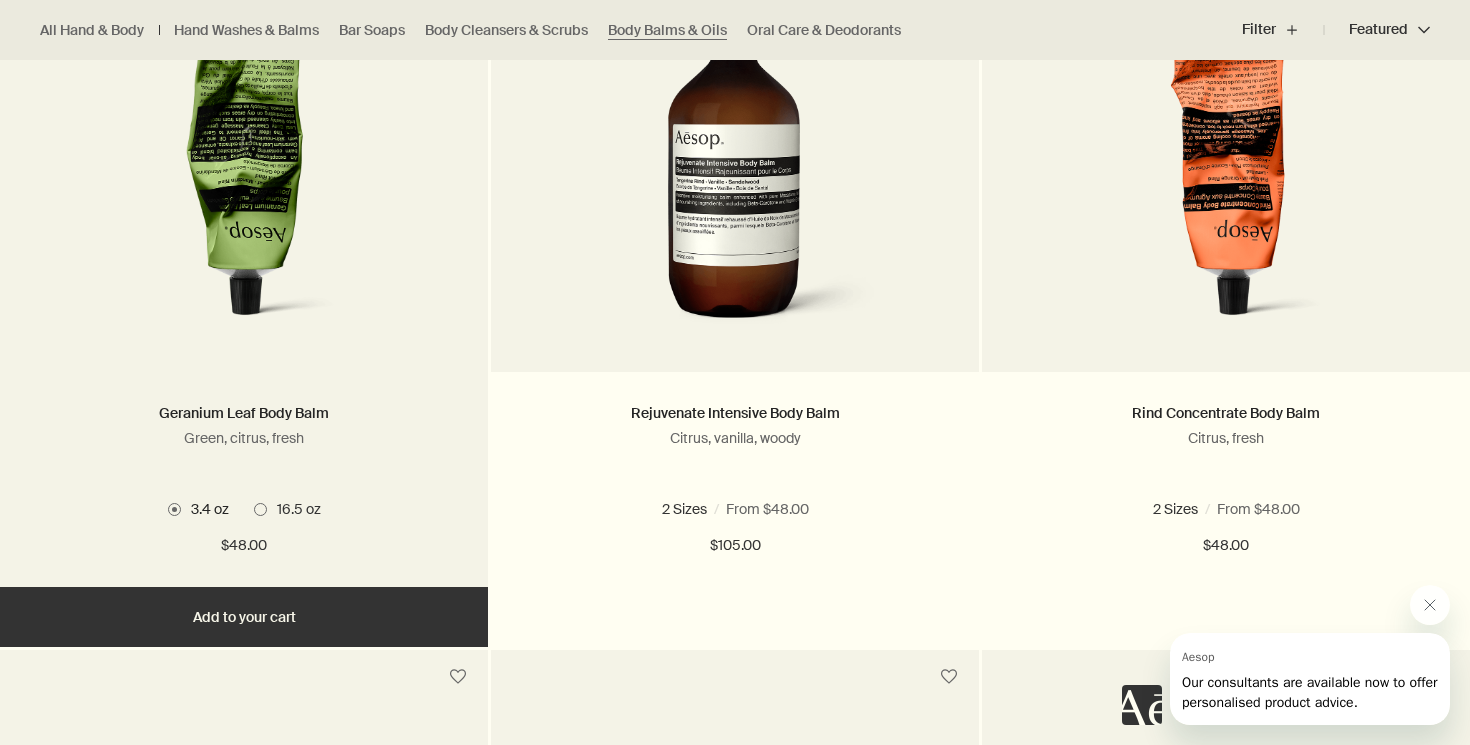 scroll, scrollTop: 783, scrollLeft: 0, axis: vertical 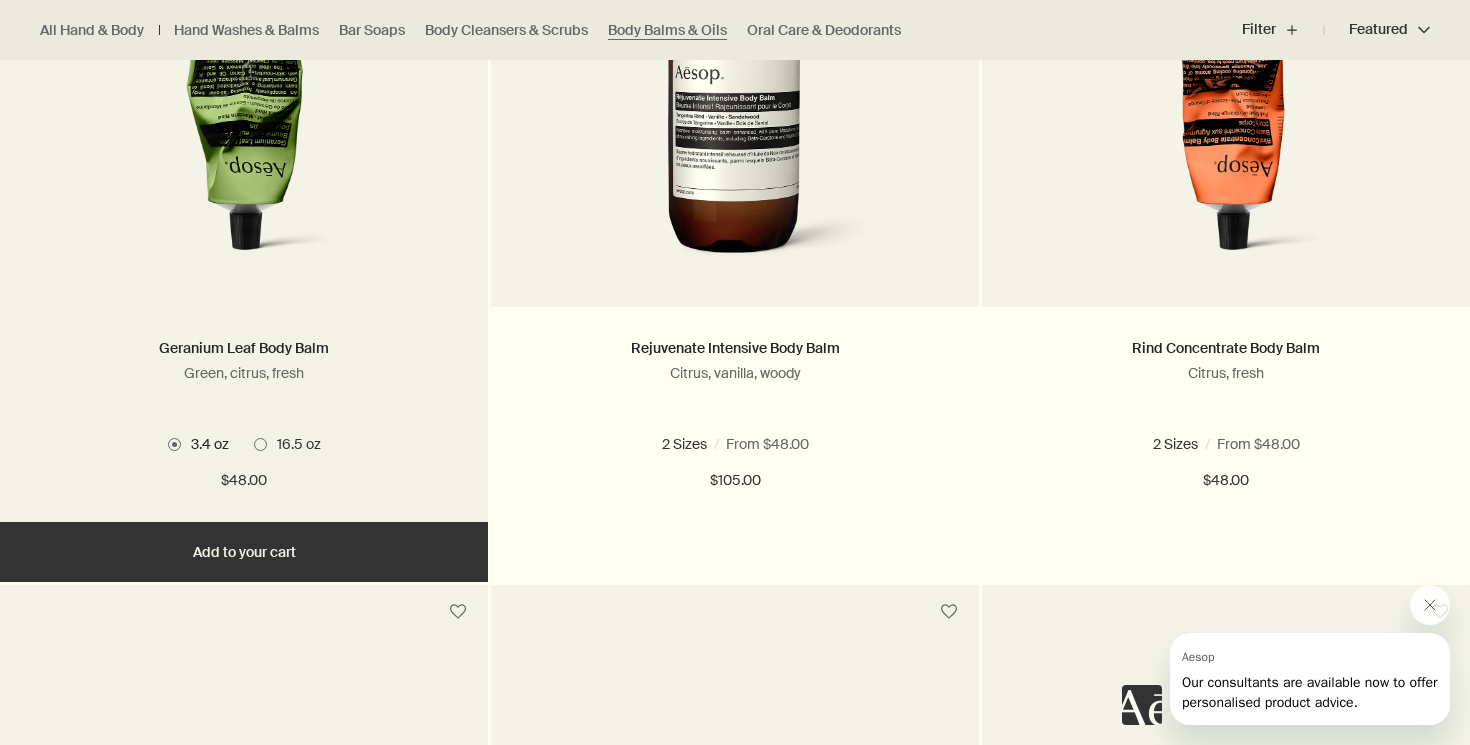 click on "Added Added to your cart Add Add to your cart" at bounding box center [244, 552] 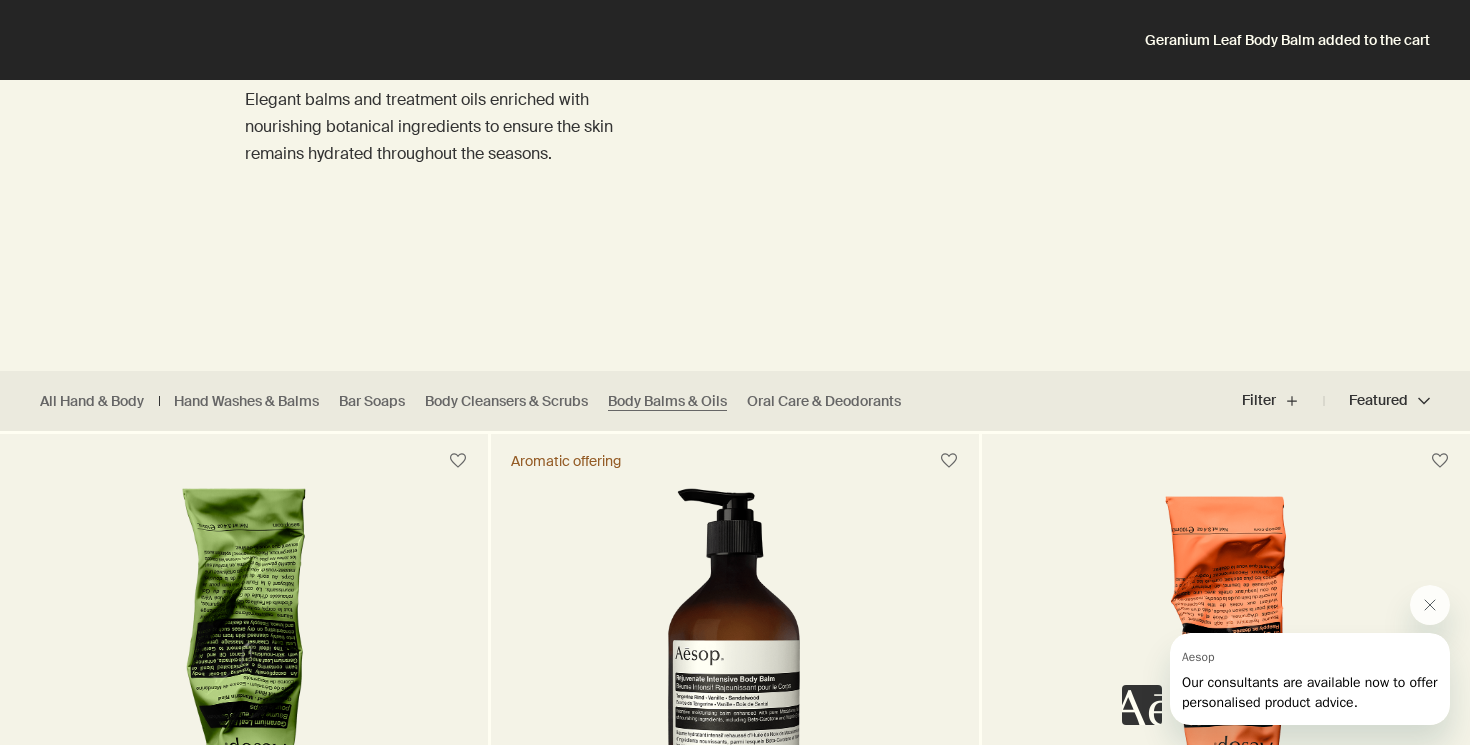 scroll, scrollTop: 0, scrollLeft: 0, axis: both 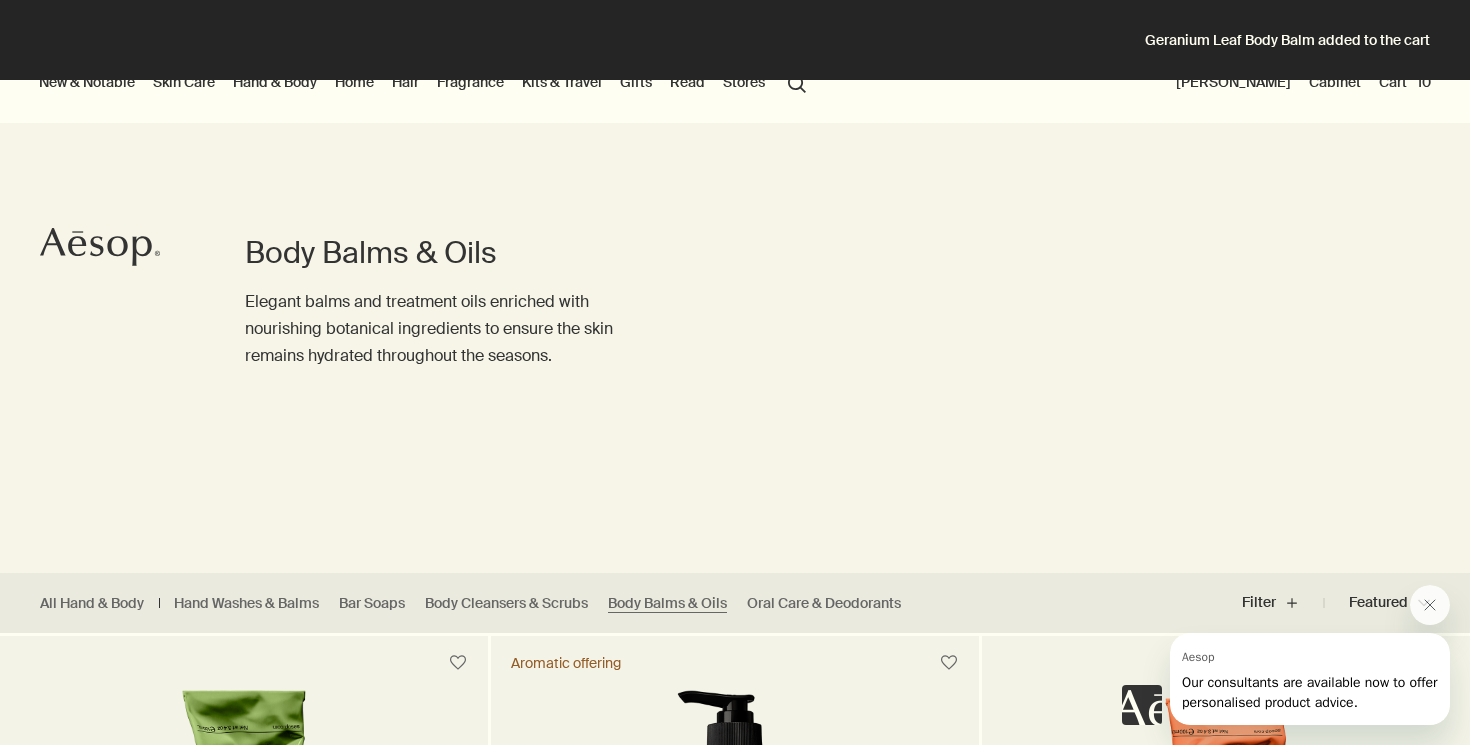 click on "Cart 10" at bounding box center (1405, 82) 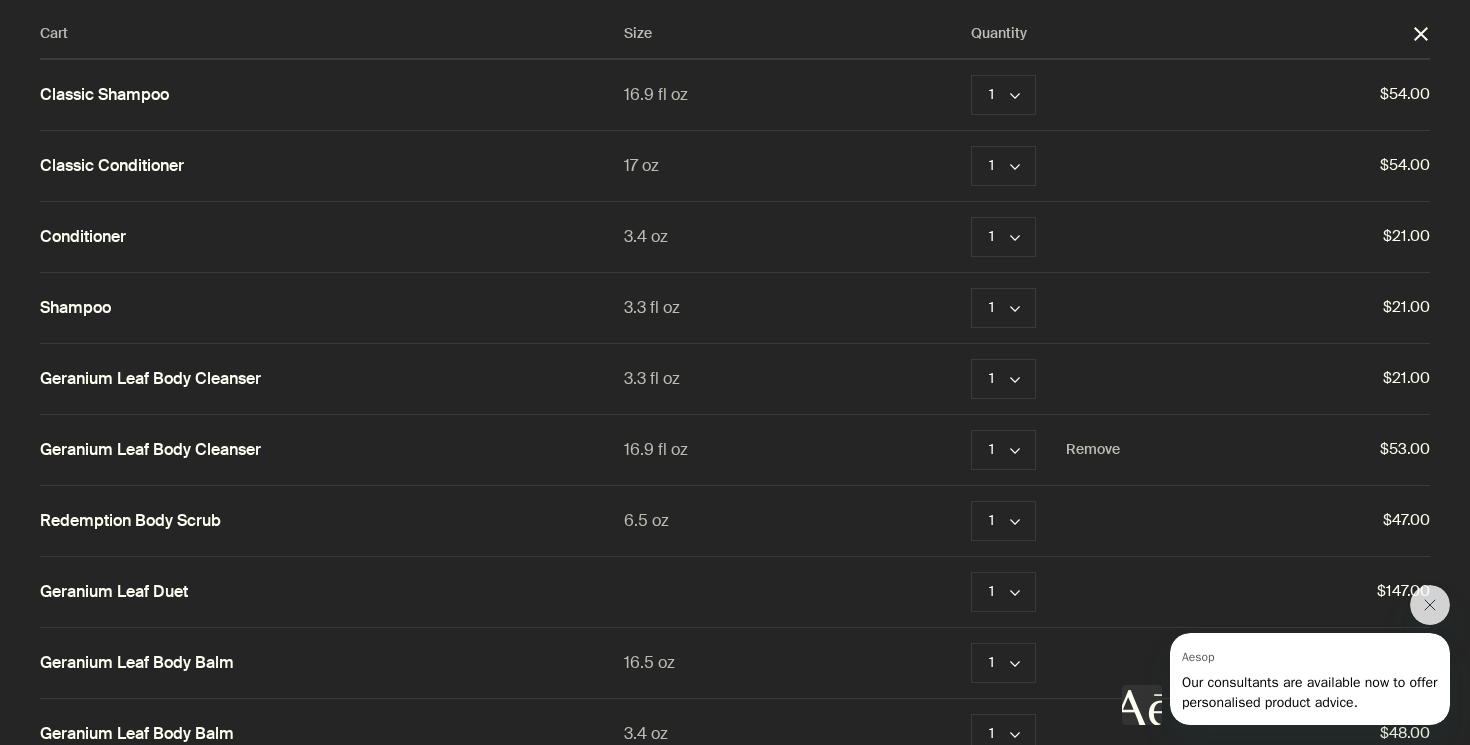 scroll, scrollTop: 19, scrollLeft: 0, axis: vertical 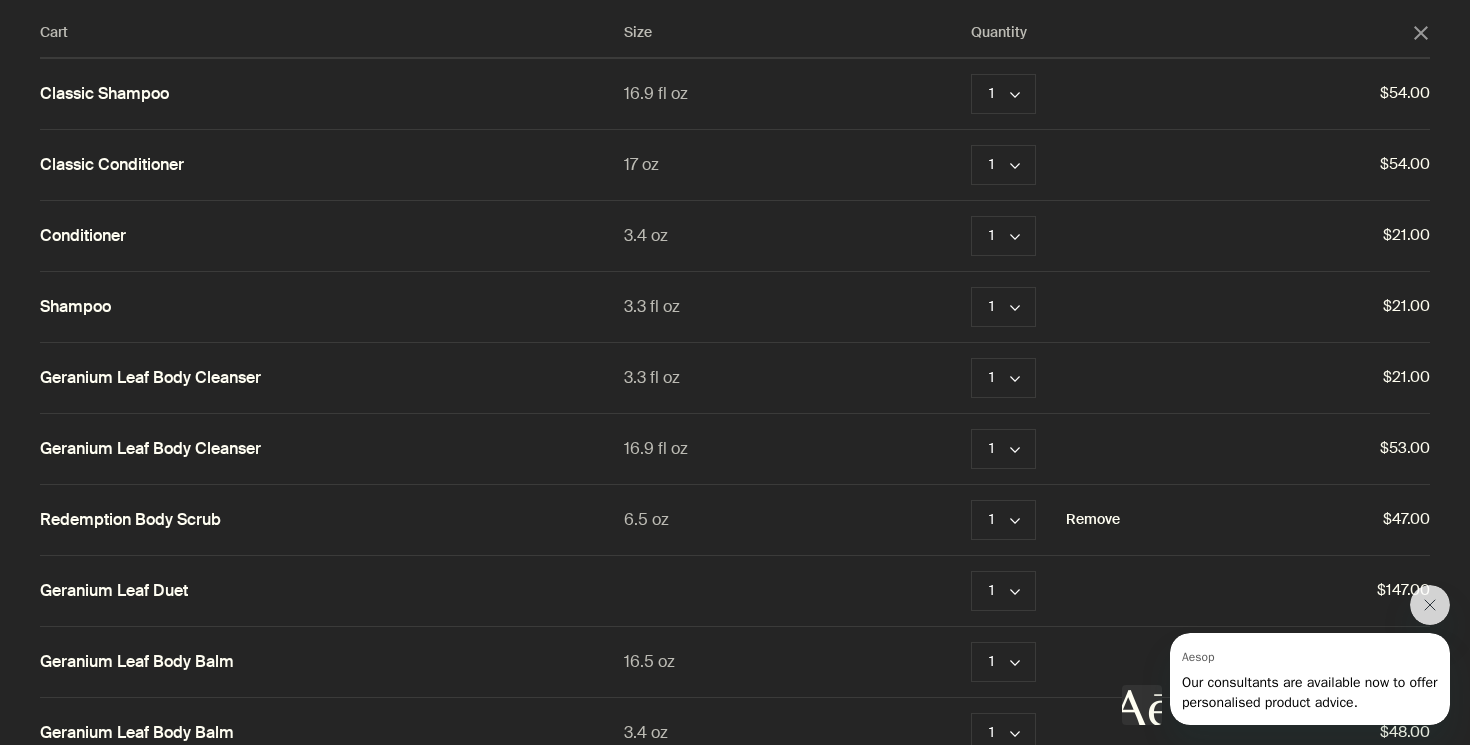 click on "Remove" at bounding box center (1093, 520) 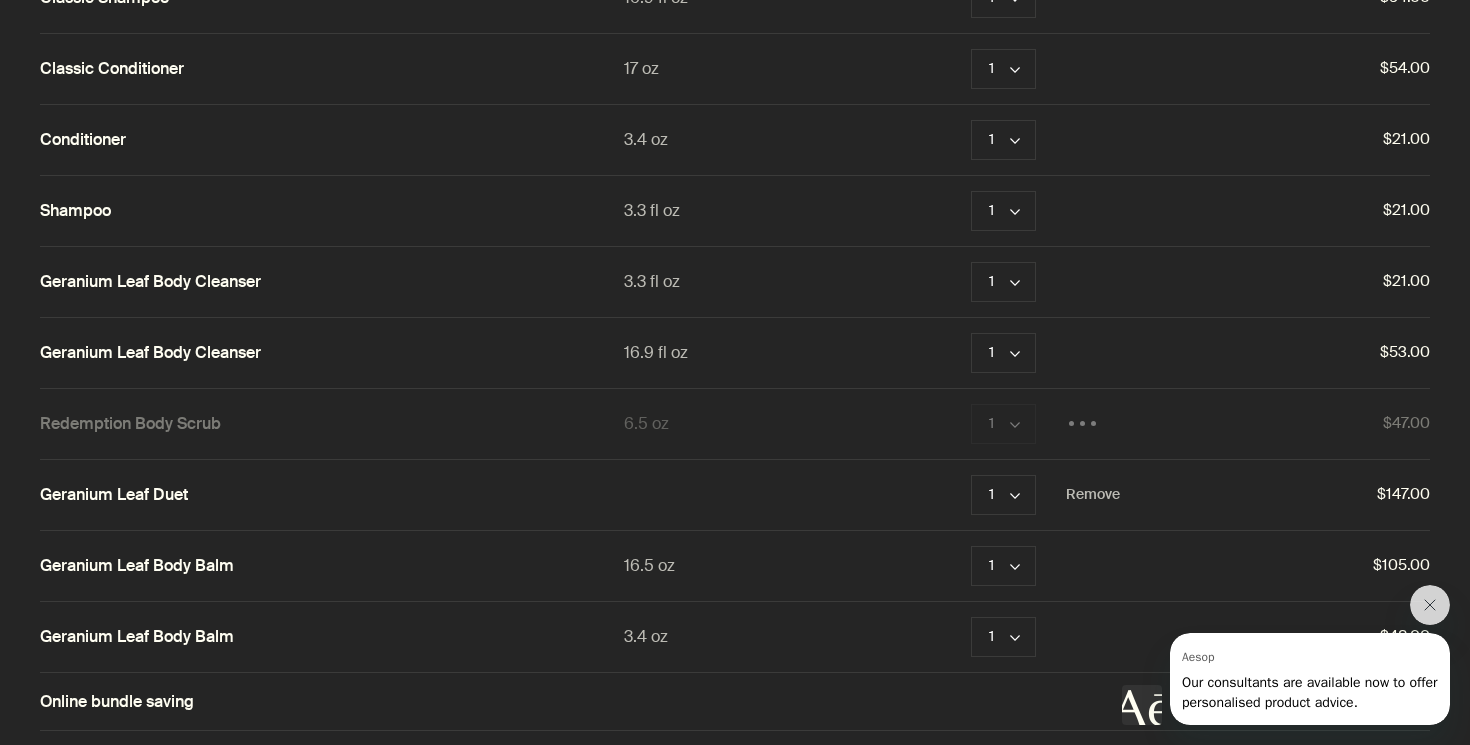 scroll, scrollTop: 116, scrollLeft: 0, axis: vertical 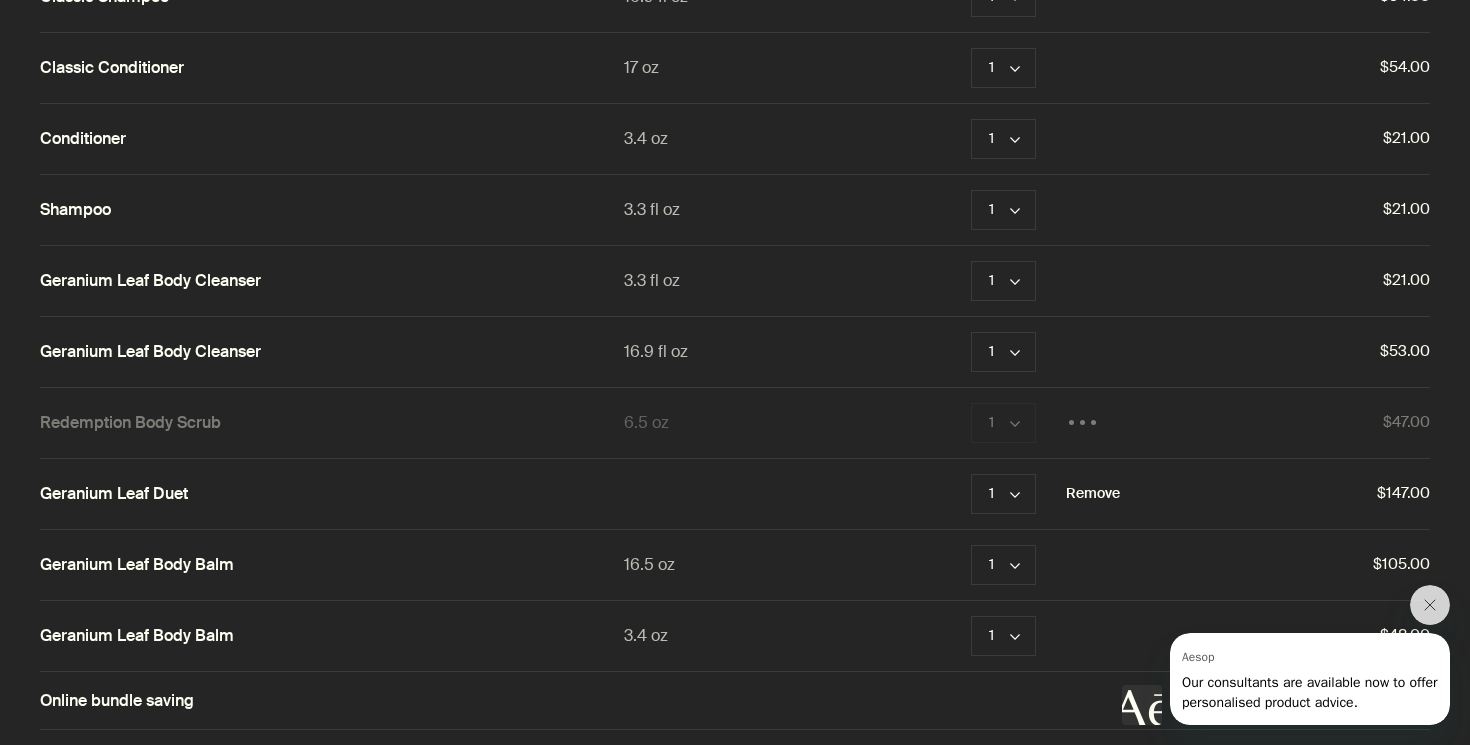 click on "Remove" at bounding box center [1093, 494] 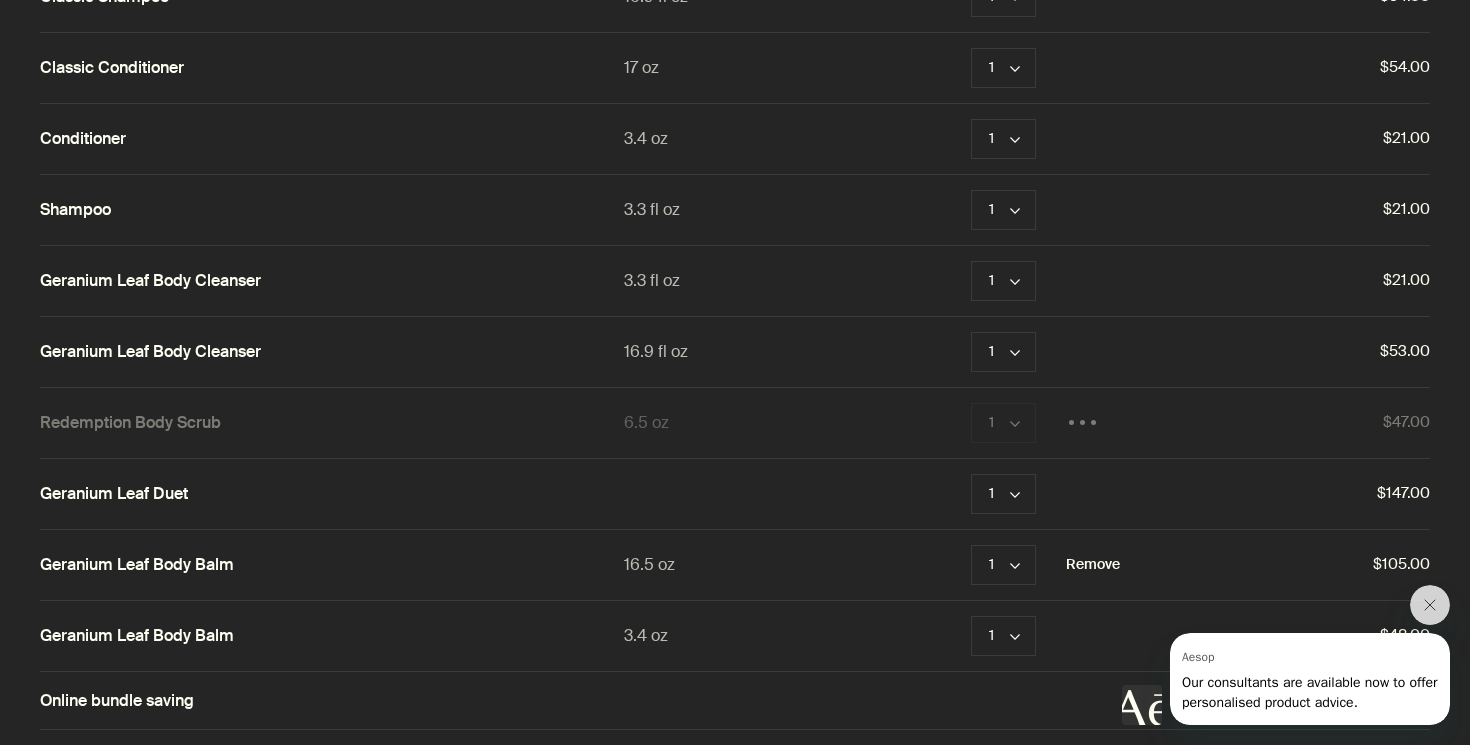 click on "Remove" at bounding box center [1093, 565] 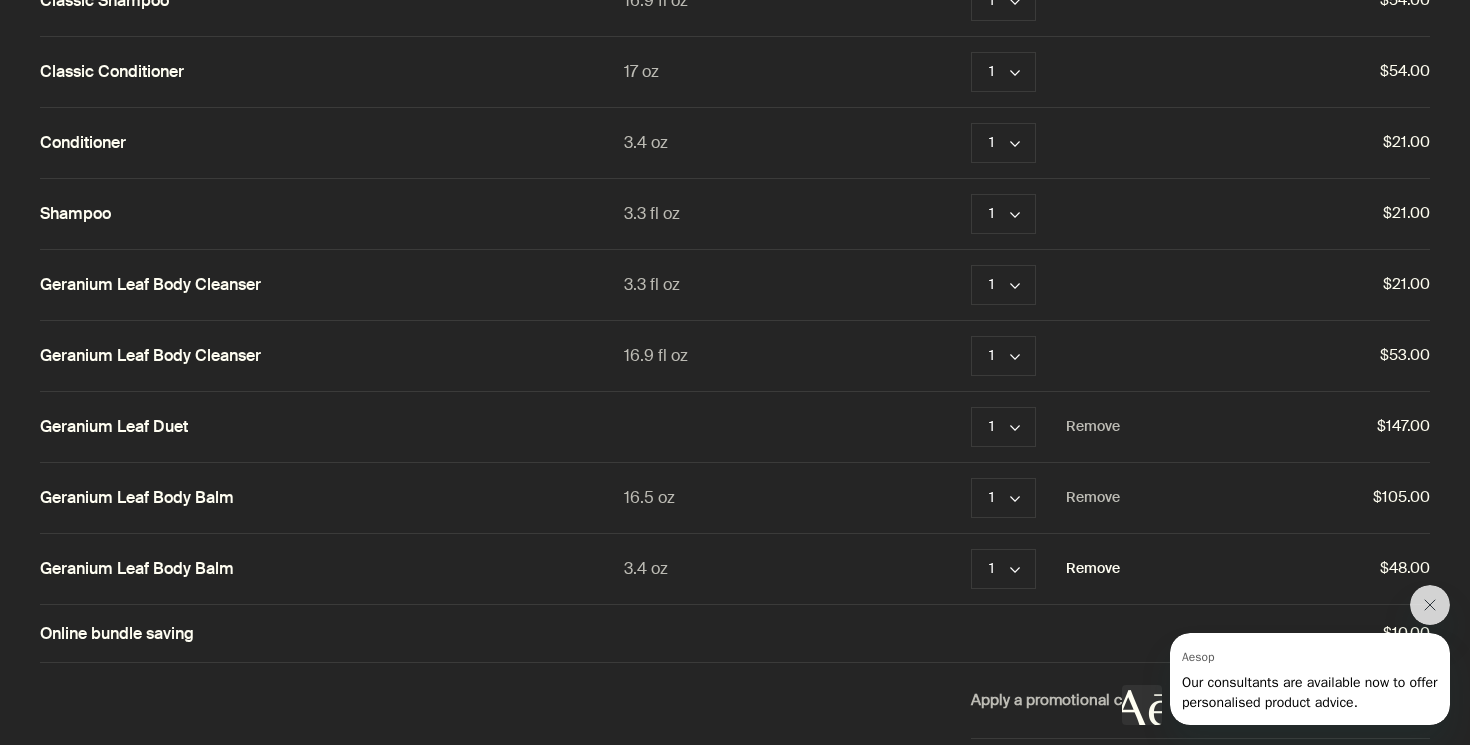 scroll, scrollTop: 107, scrollLeft: 0, axis: vertical 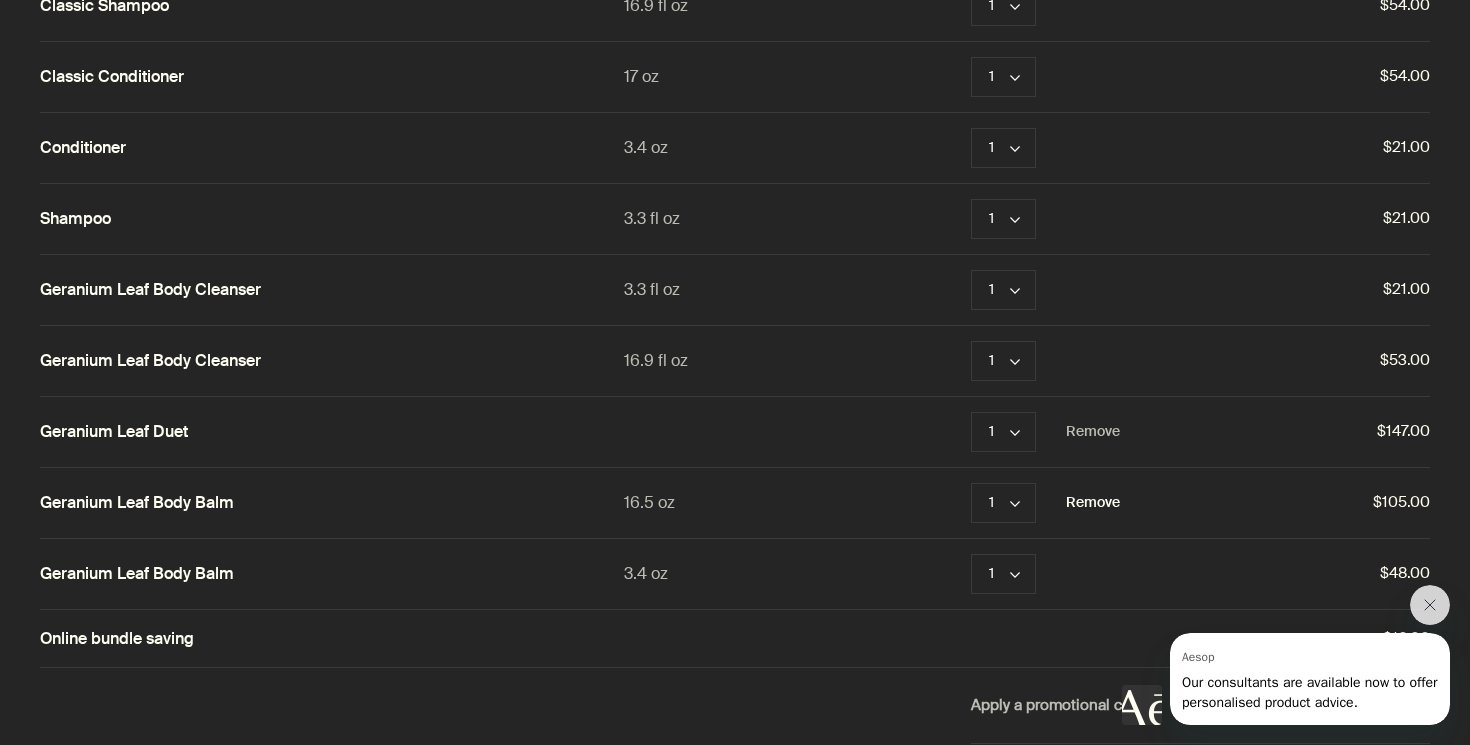 click on "Remove" at bounding box center [1093, 503] 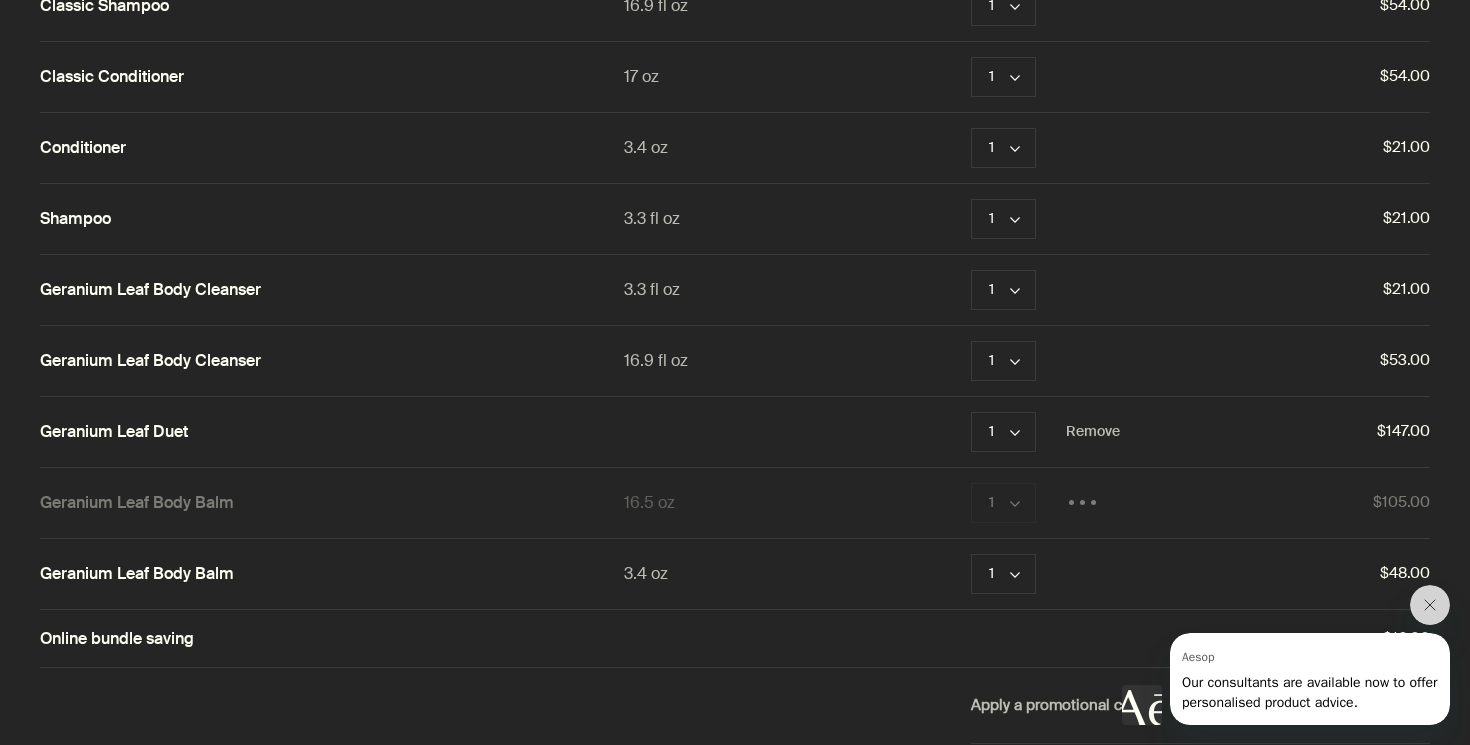 scroll, scrollTop: 0, scrollLeft: 0, axis: both 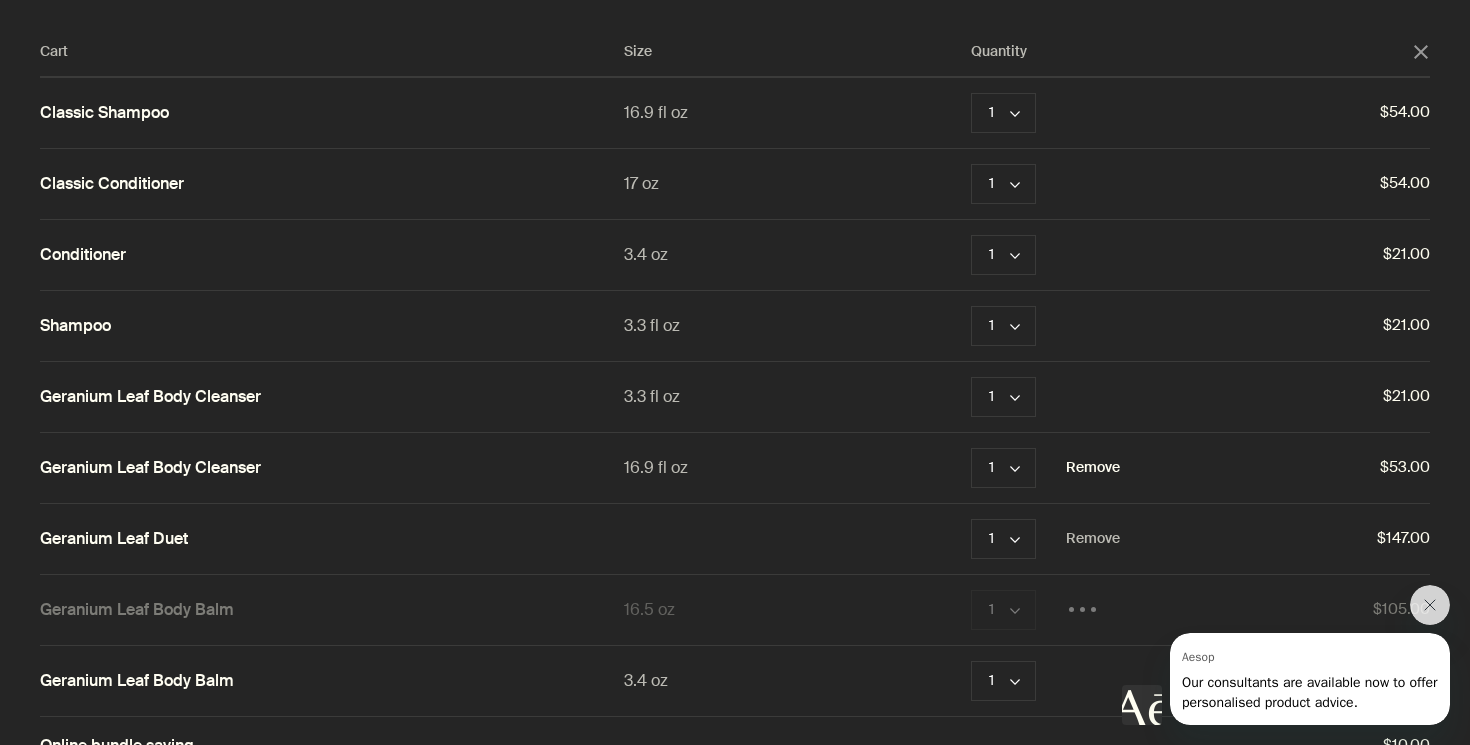 click on "Remove" at bounding box center (1093, 468) 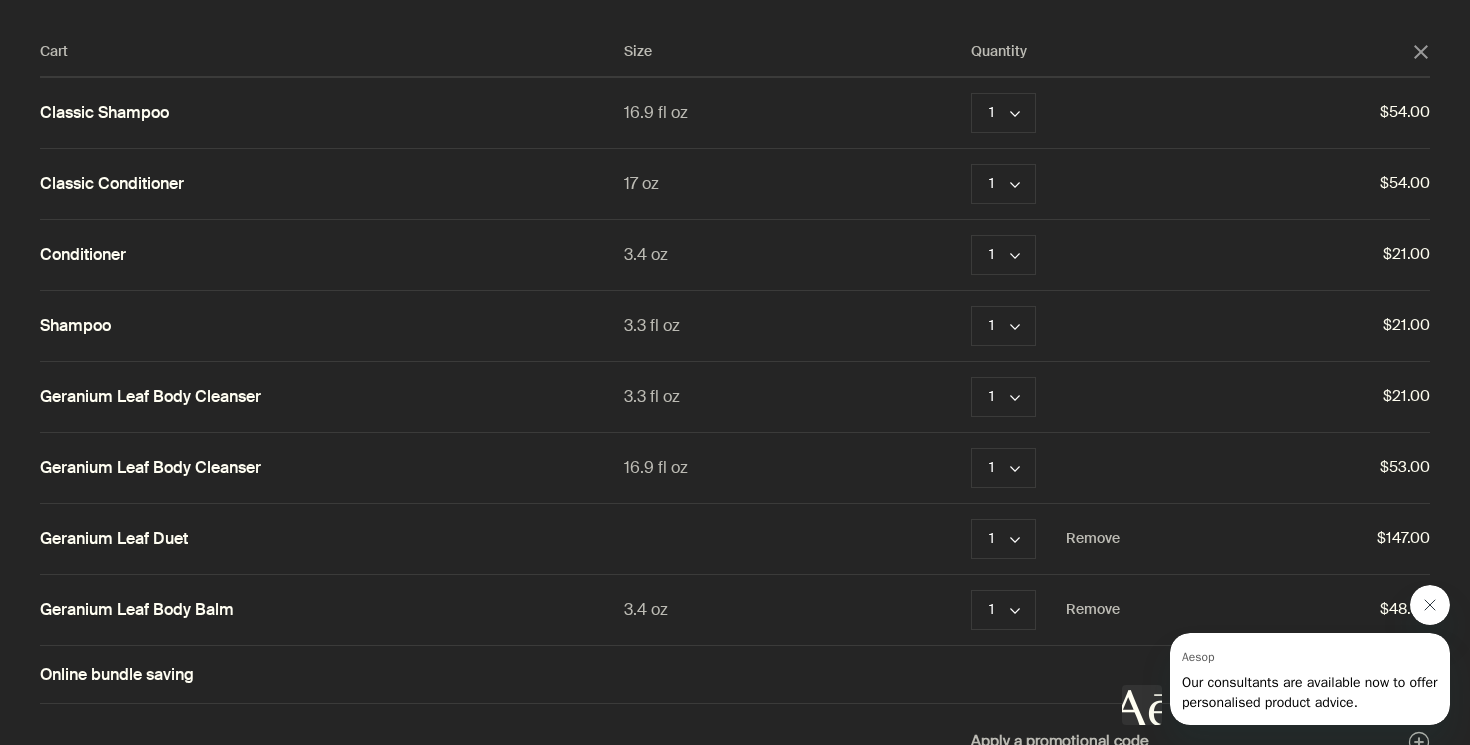 click 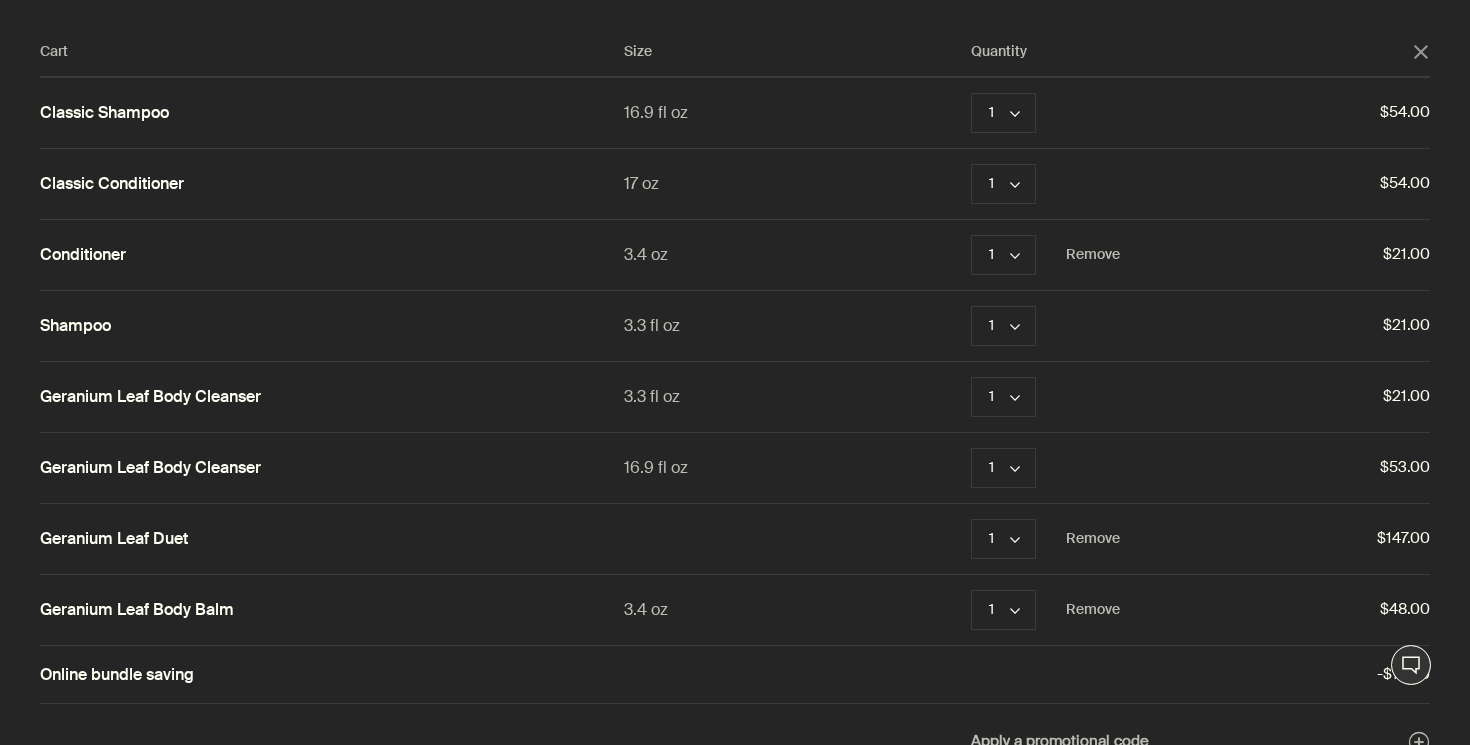 scroll, scrollTop: 0, scrollLeft: 0, axis: both 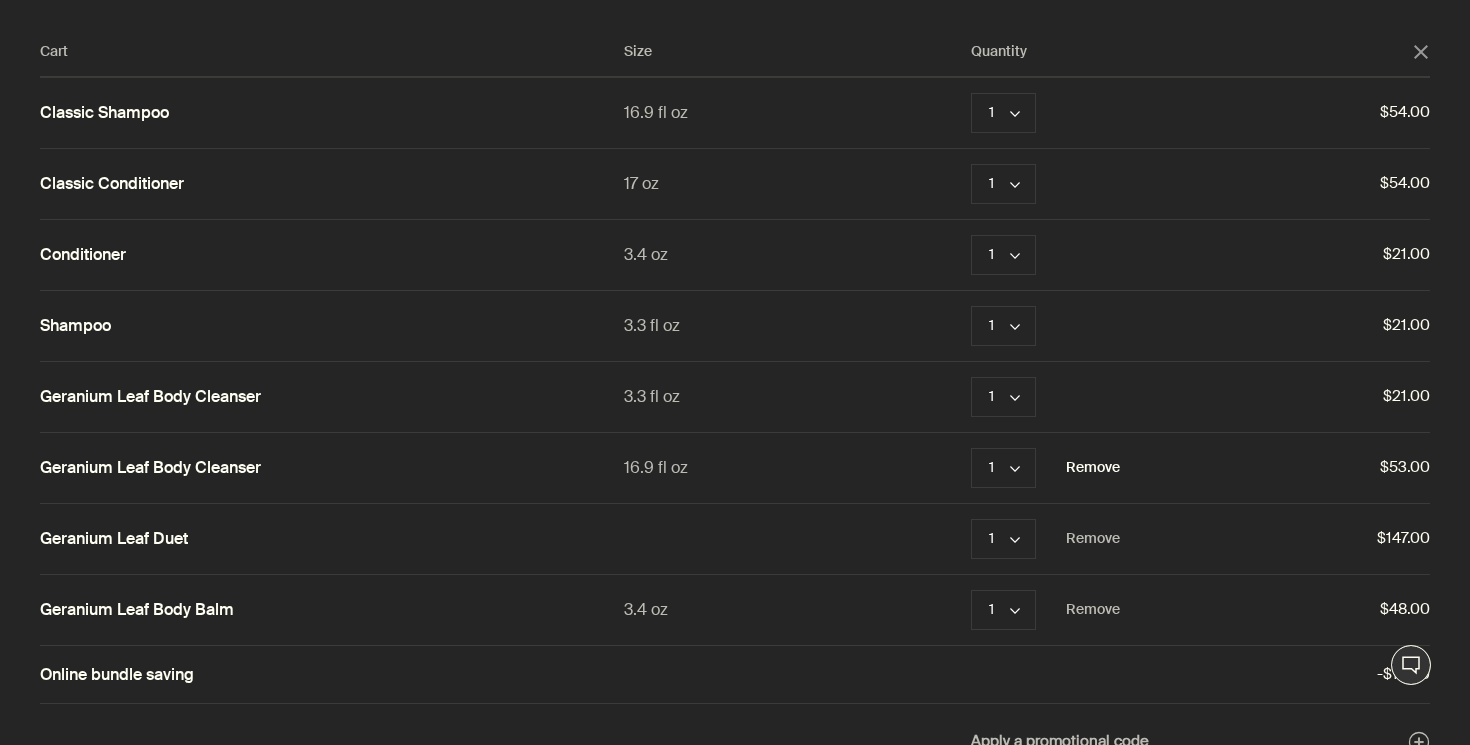 click on "Remove" at bounding box center [1093, 468] 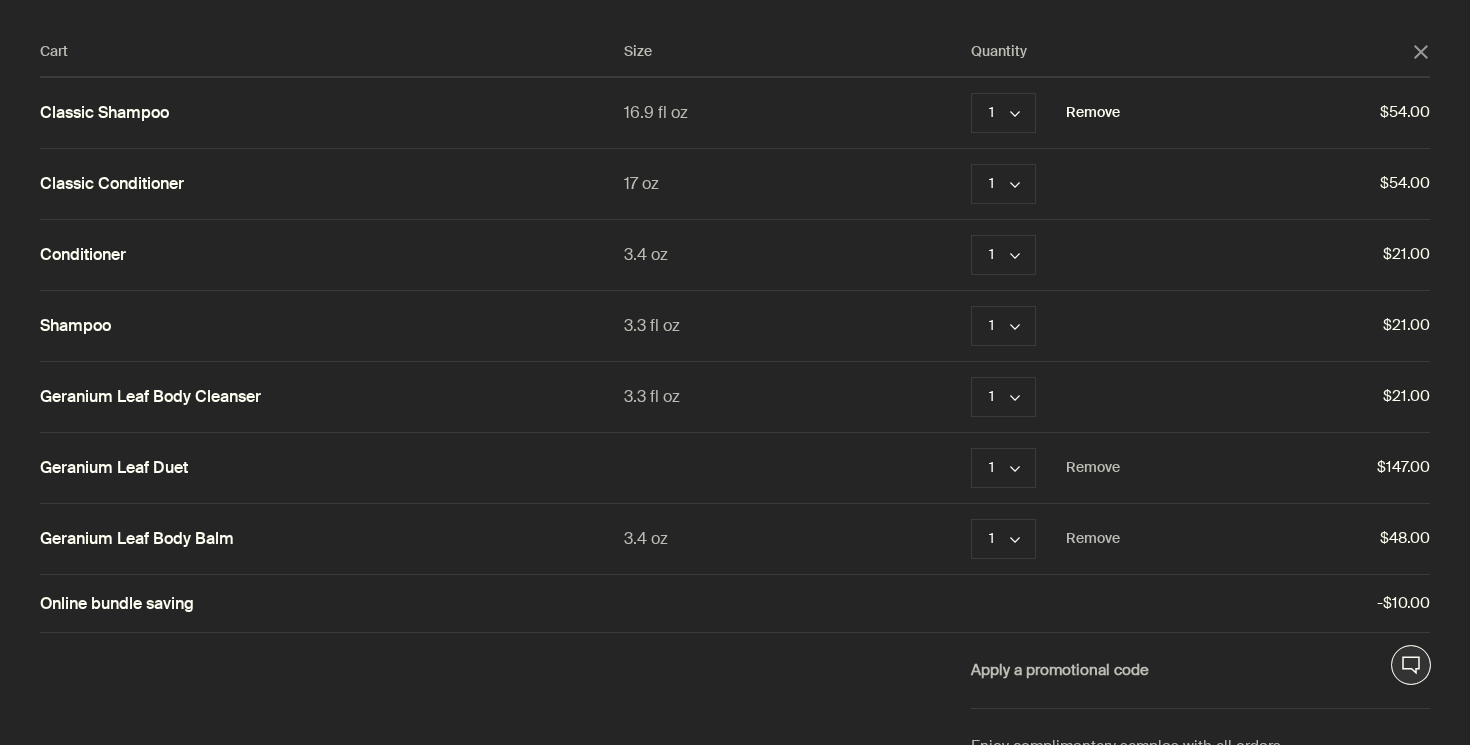 click on "Remove" at bounding box center (1093, 113) 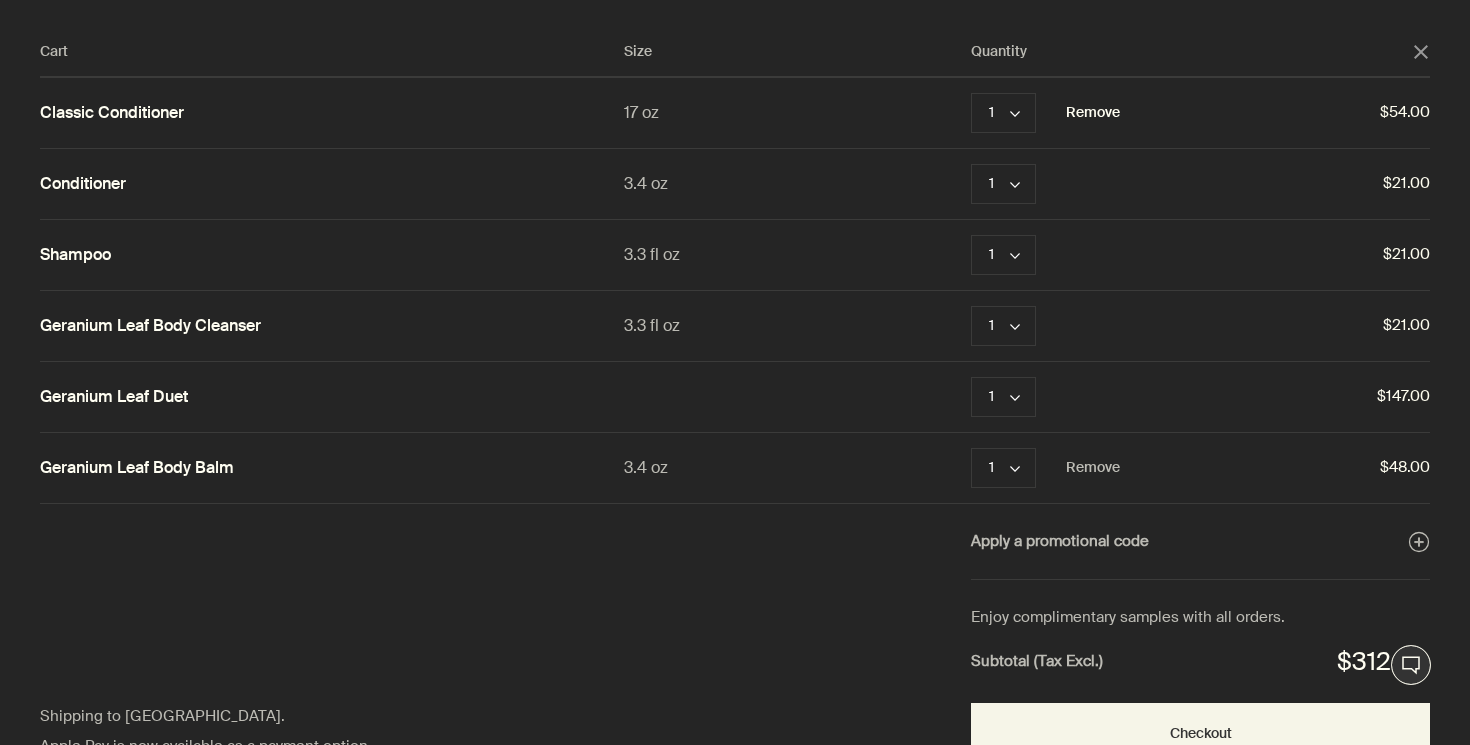 click on "Remove" at bounding box center [1093, 113] 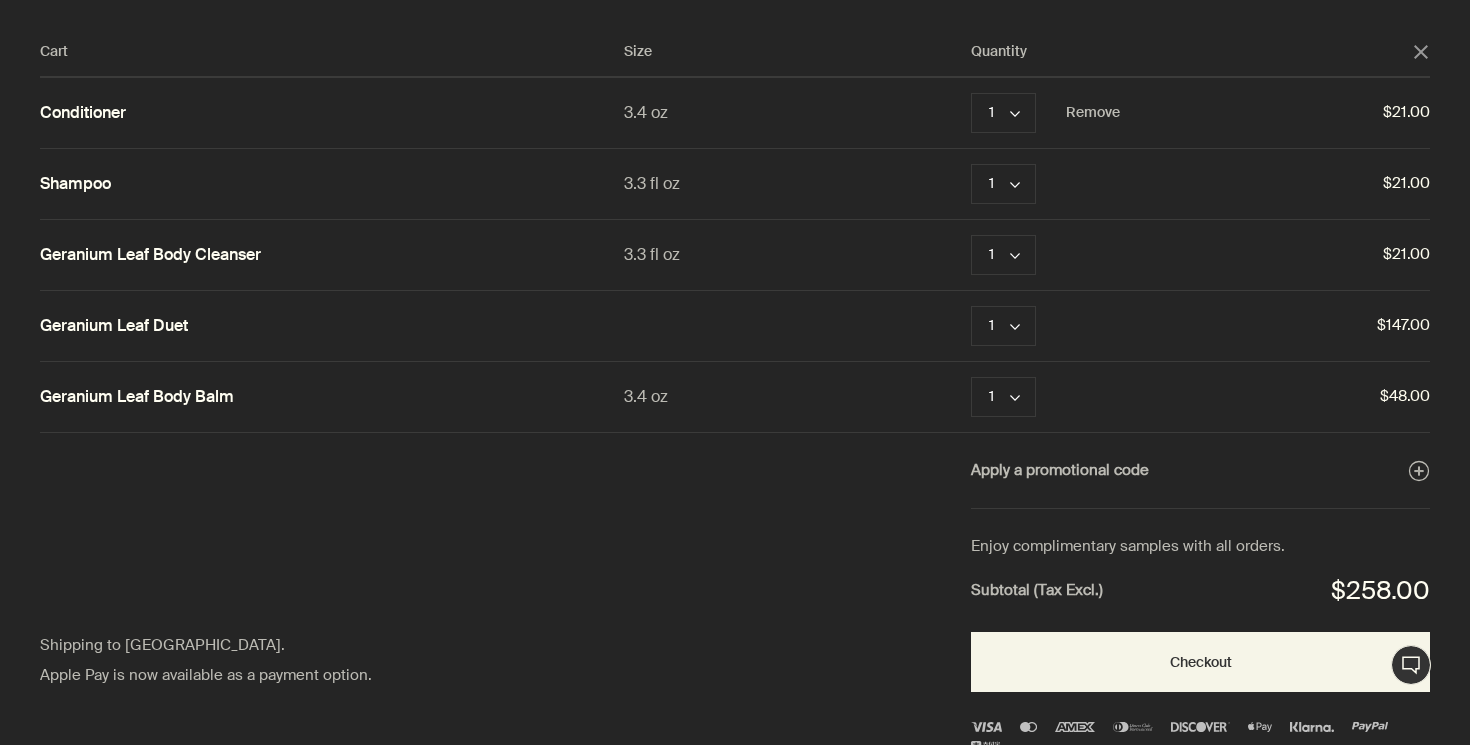 click on "close" 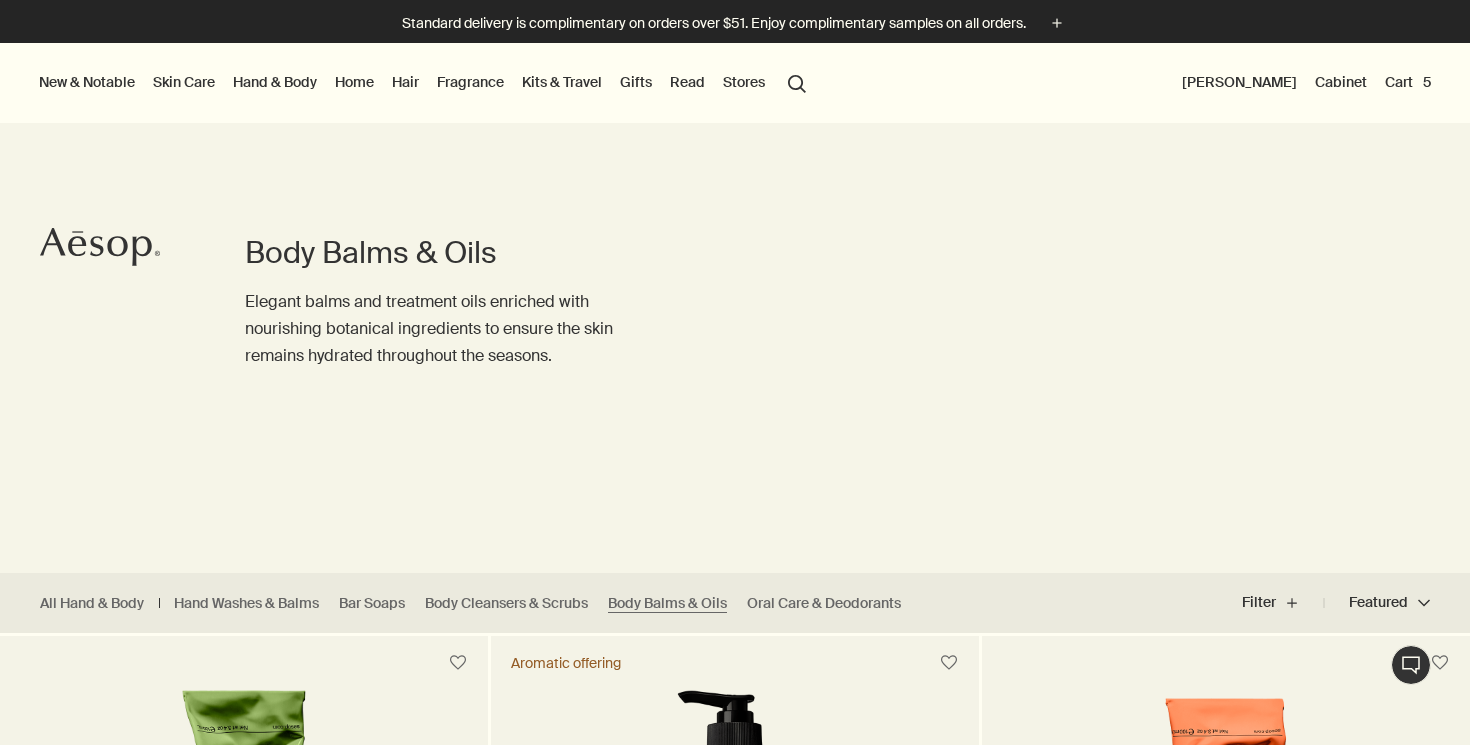 click on "Skin Care" at bounding box center [184, 82] 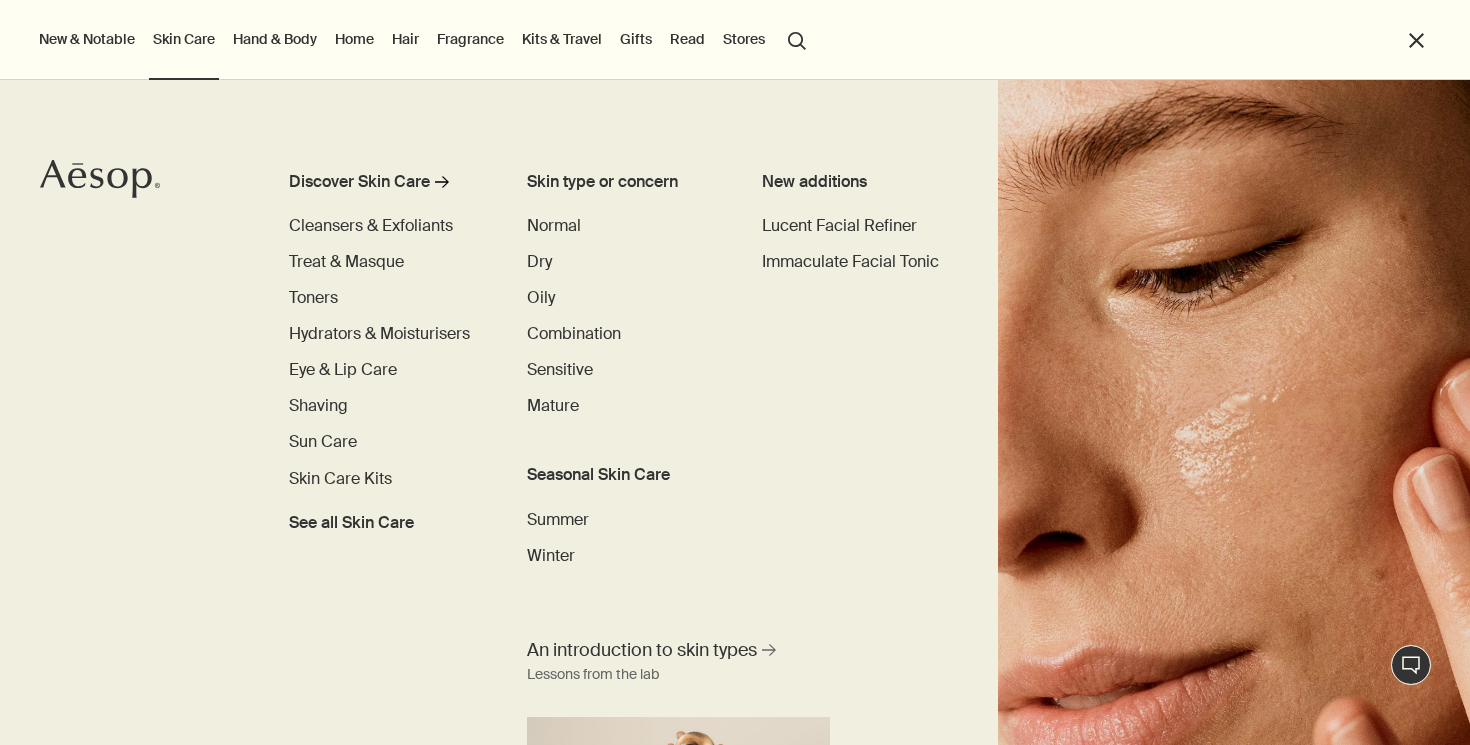 click on "Hand & Body" at bounding box center [275, 39] 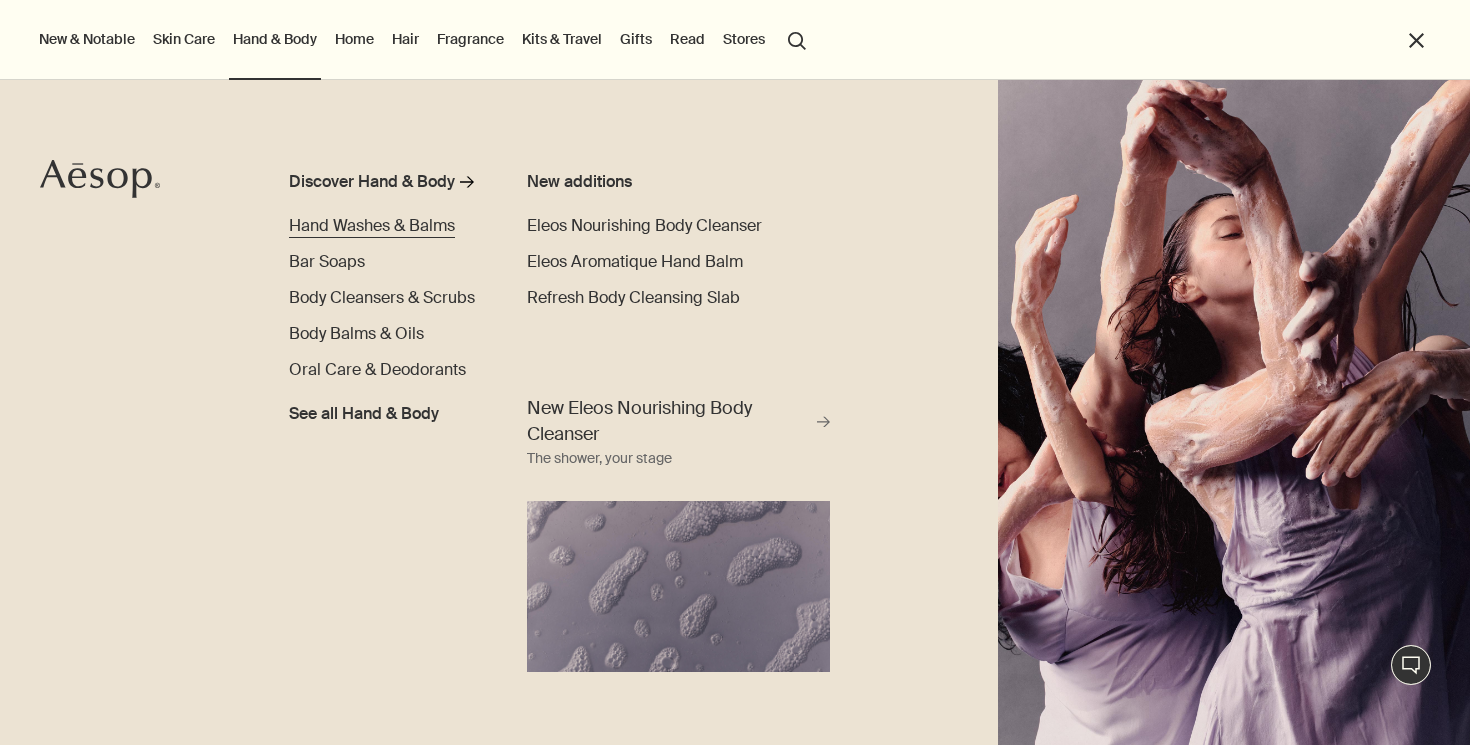 click on "Hand Washes & Balms" at bounding box center (372, 225) 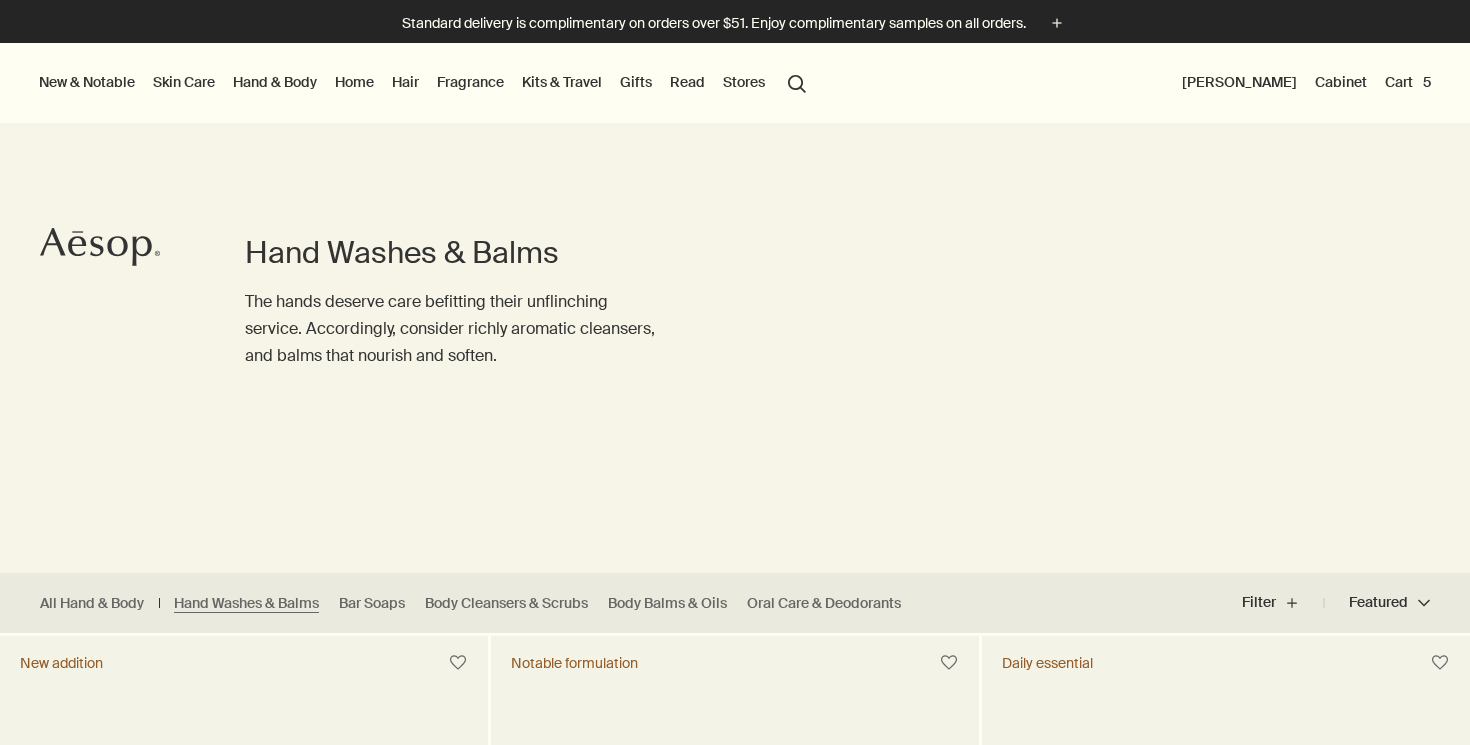 scroll, scrollTop: 535, scrollLeft: 0, axis: vertical 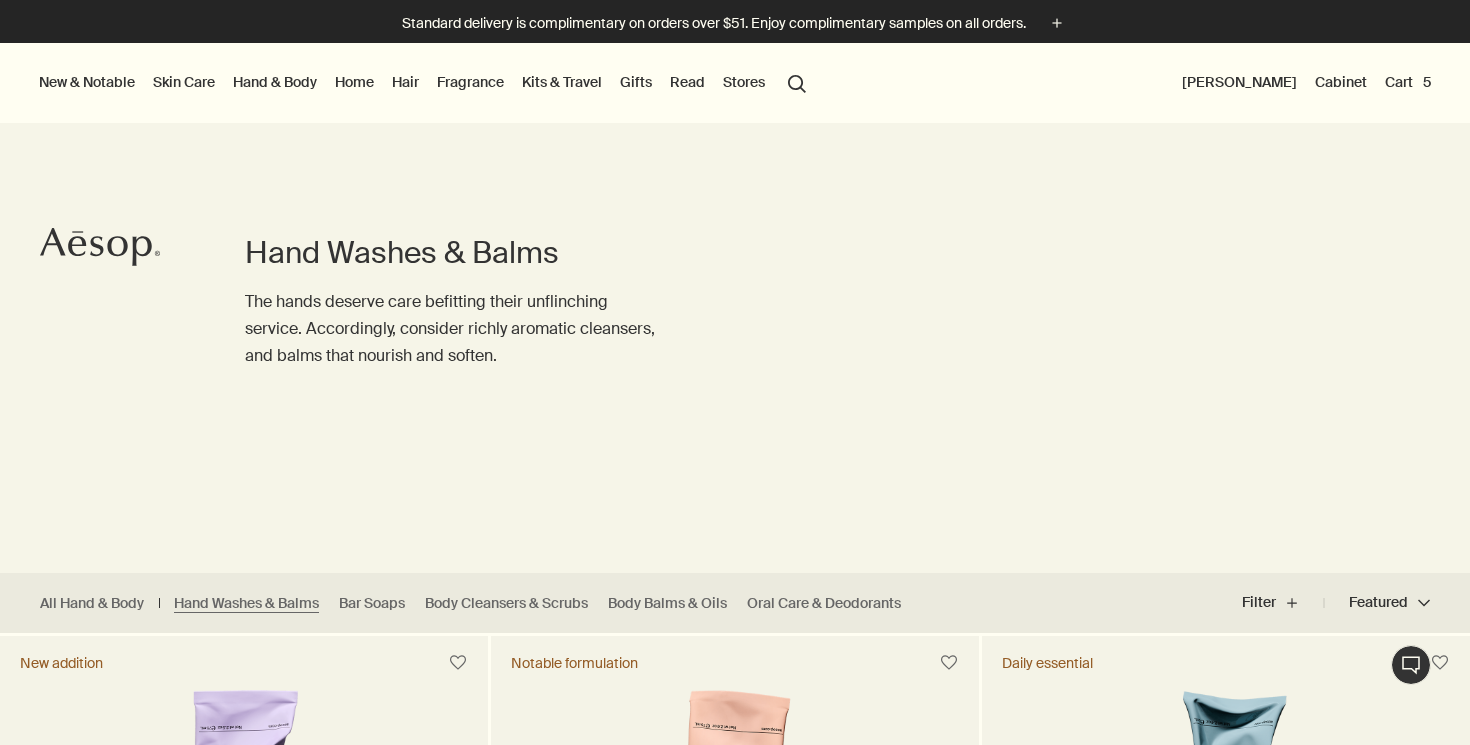 click on "Hair" at bounding box center (405, 82) 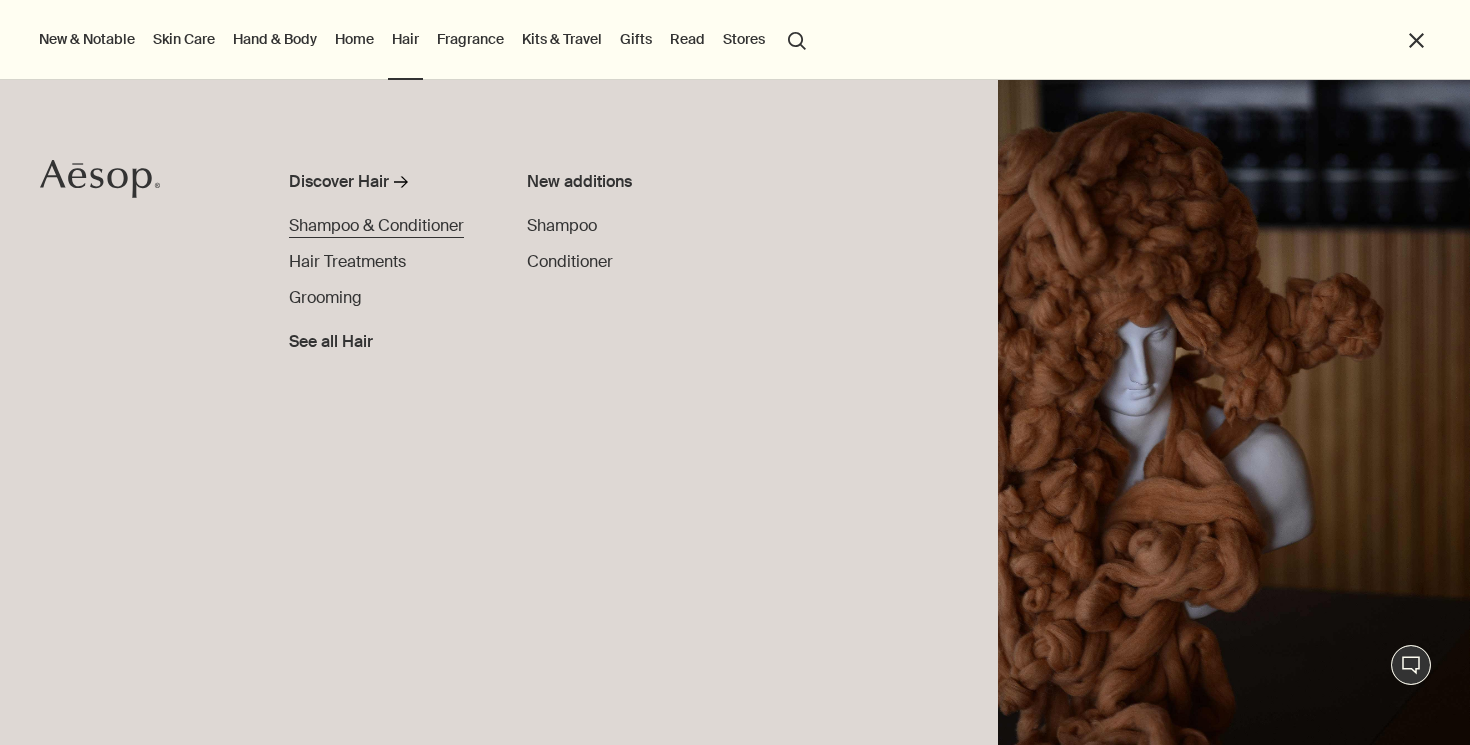 click on "Shampoo & Conditioner" at bounding box center (376, 225) 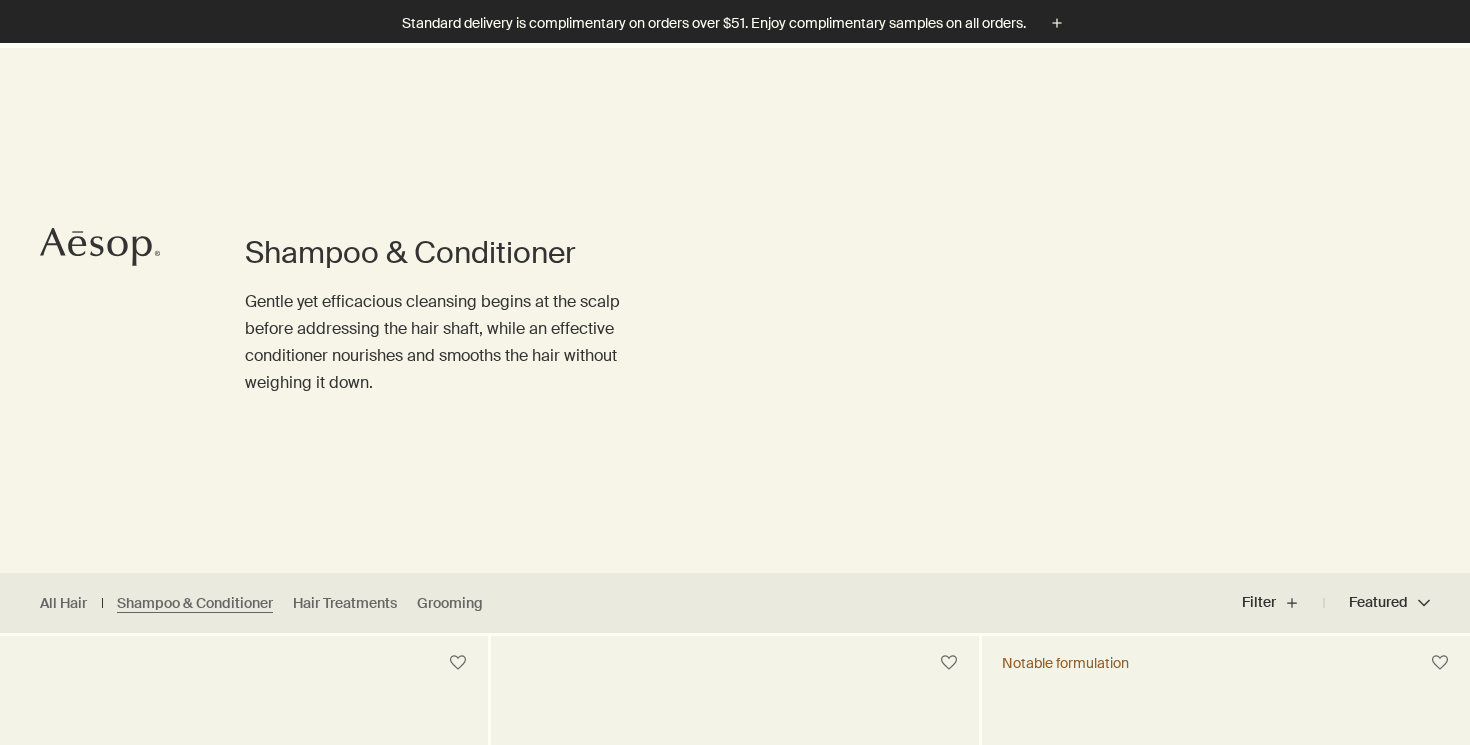 scroll, scrollTop: 469, scrollLeft: 0, axis: vertical 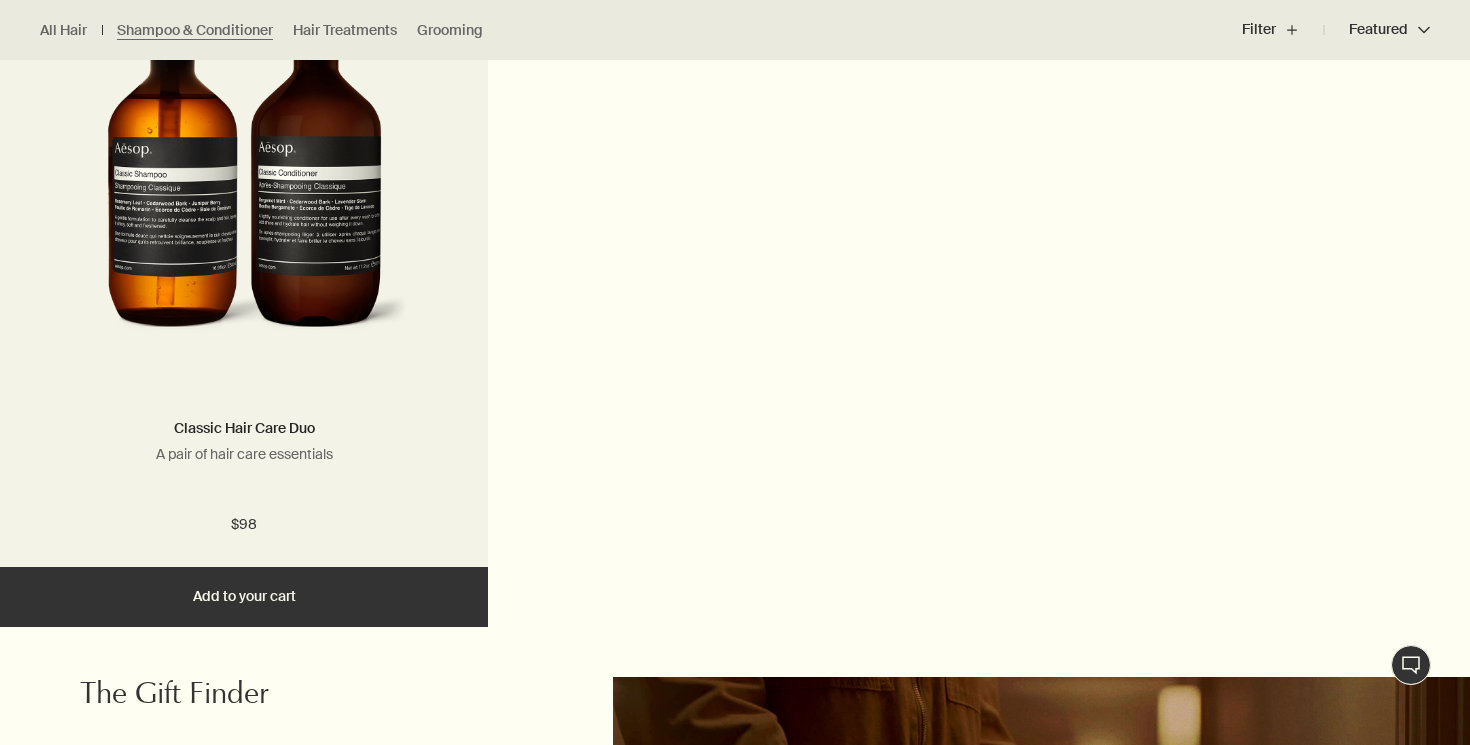 click on "Add Add to your cart" at bounding box center [244, 597] 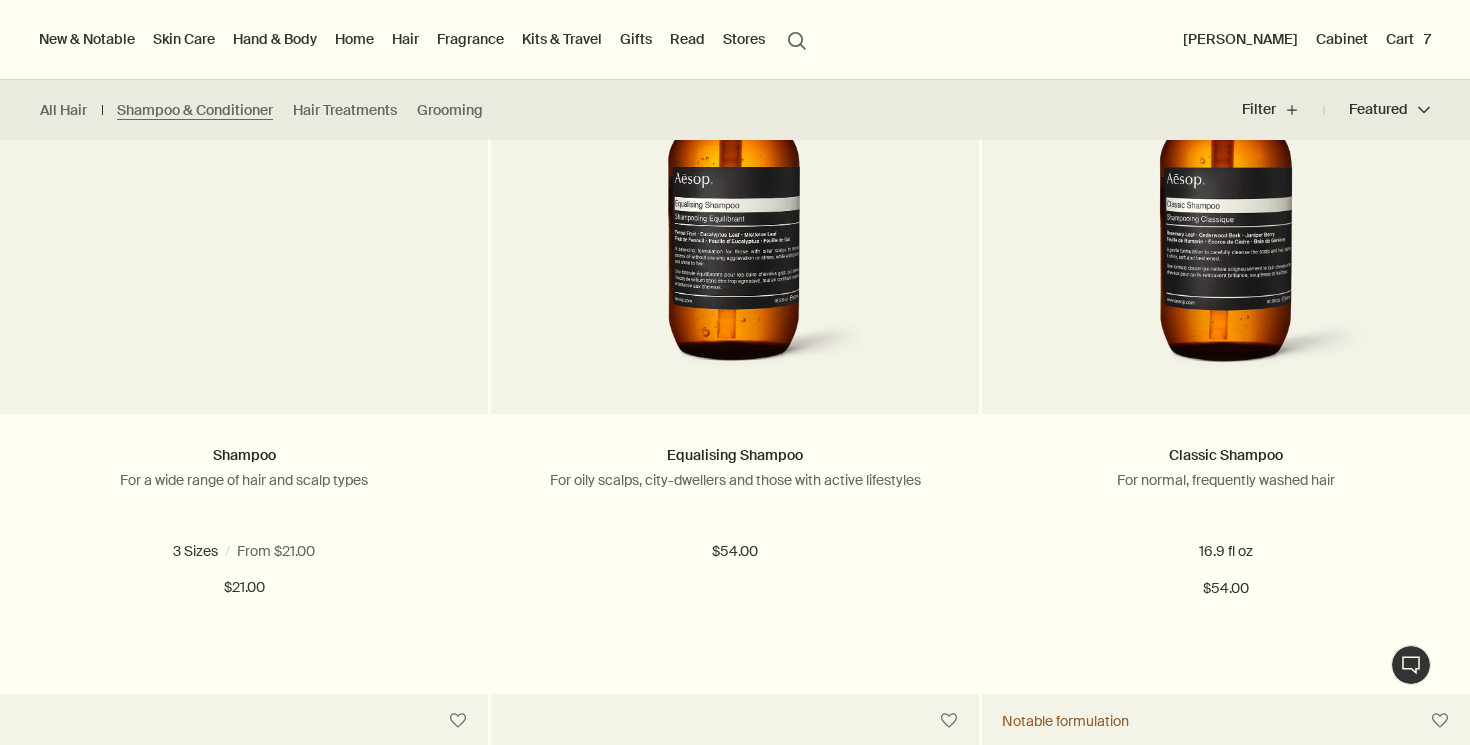 scroll, scrollTop: 0, scrollLeft: 0, axis: both 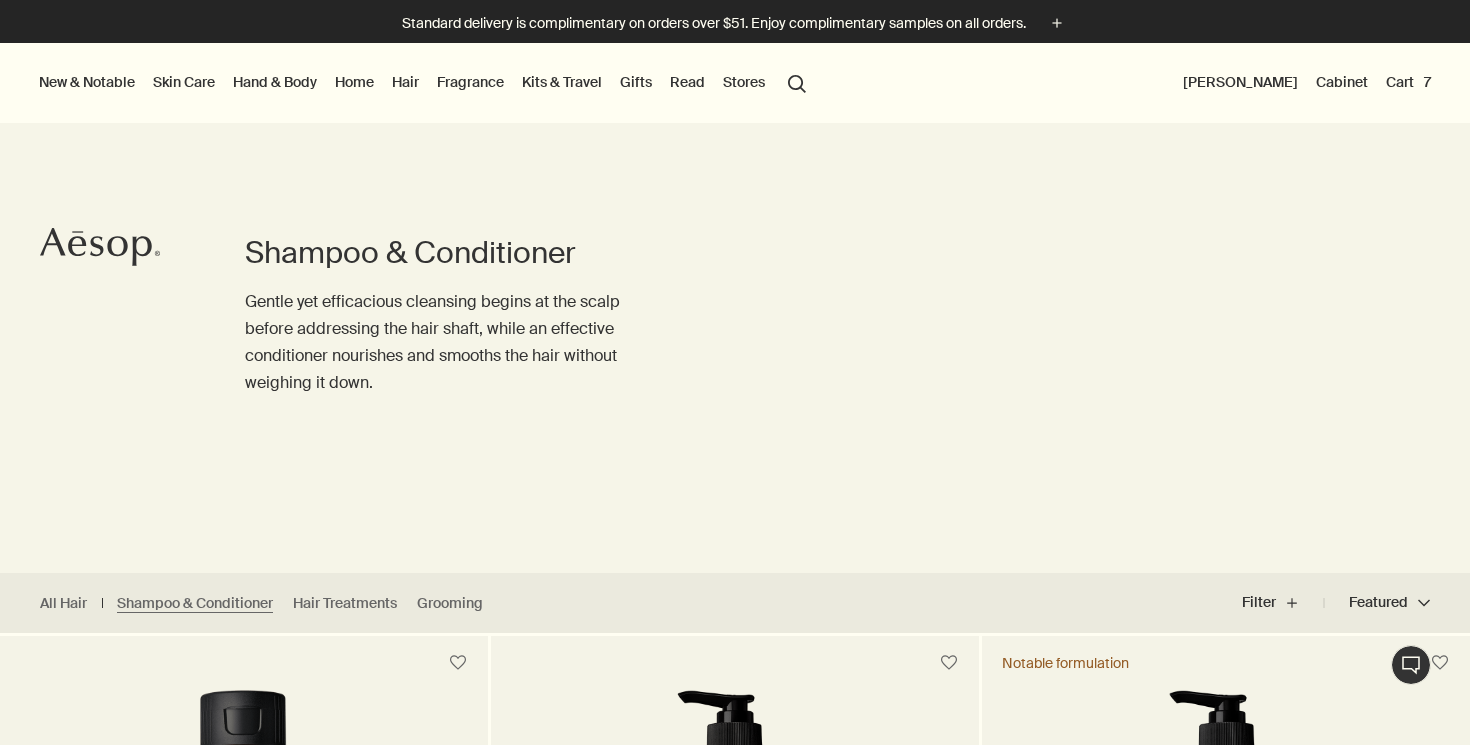 click on "Cart 7" at bounding box center (1408, 82) 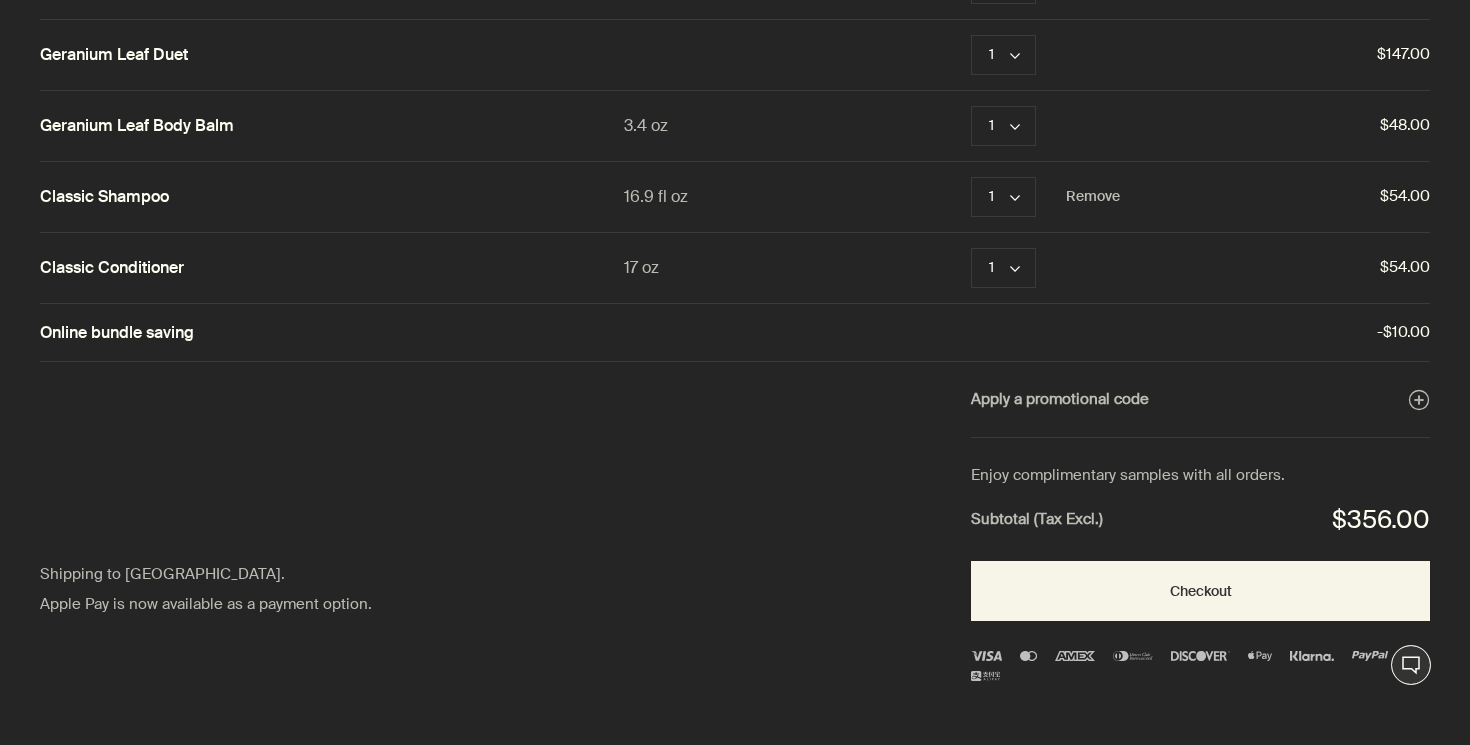 scroll, scrollTop: 0, scrollLeft: 0, axis: both 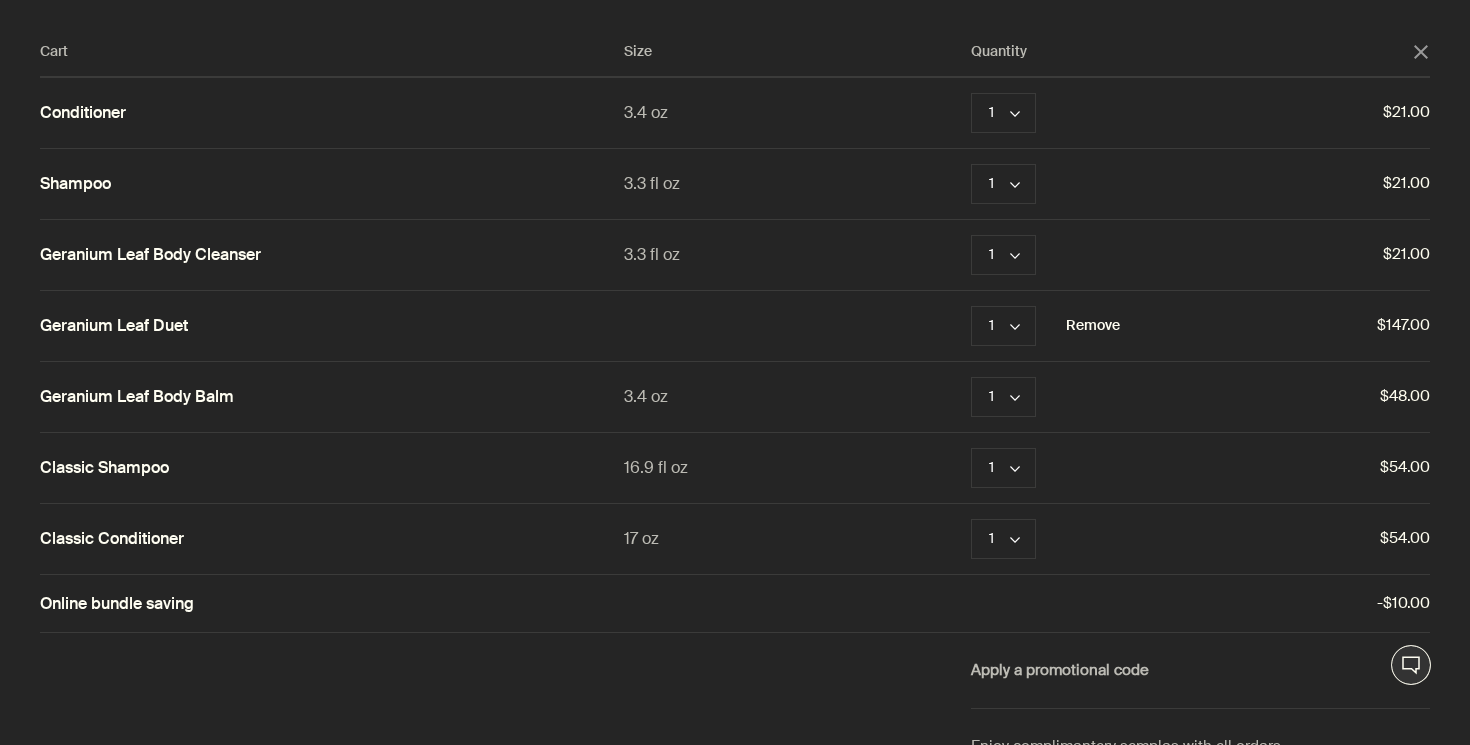 click on "Remove" at bounding box center [1093, 326] 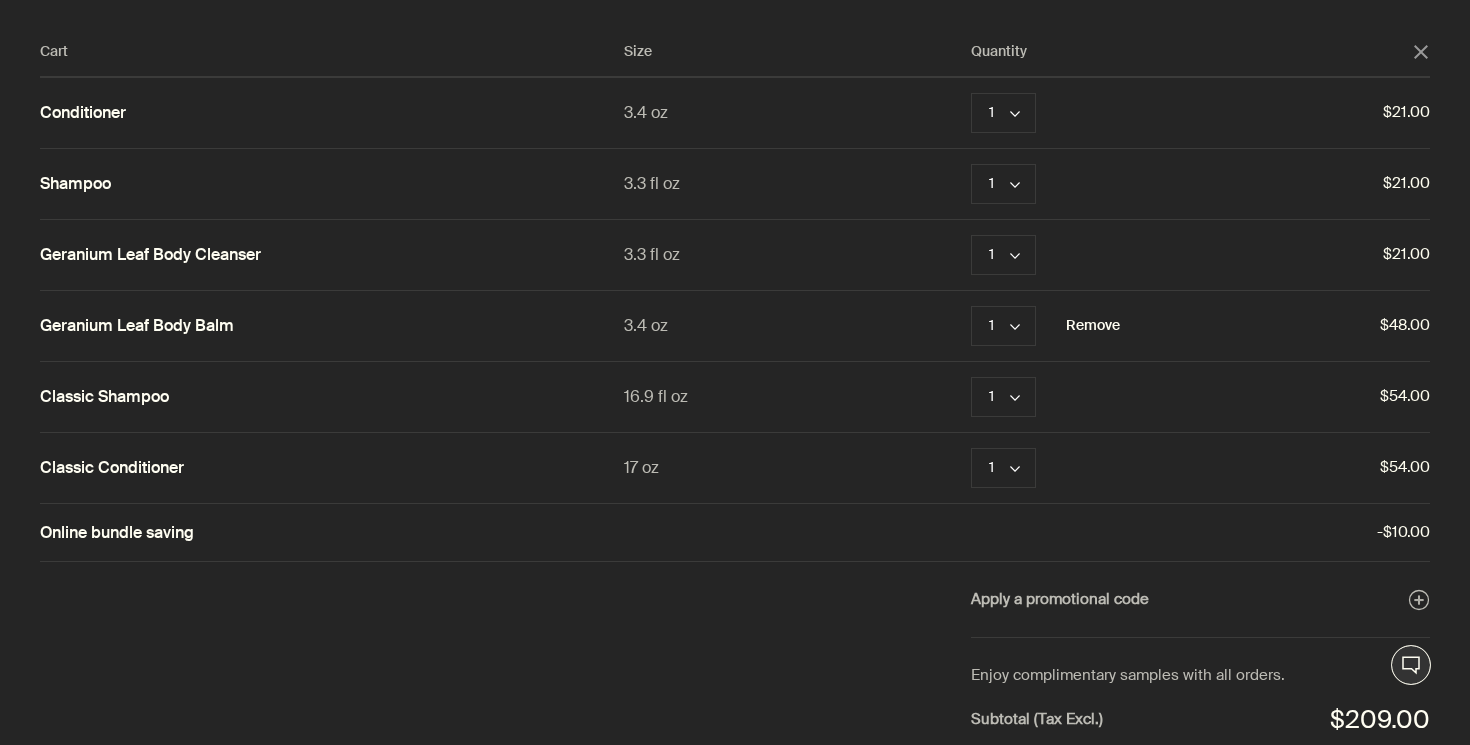 click on "Remove" at bounding box center [1093, 326] 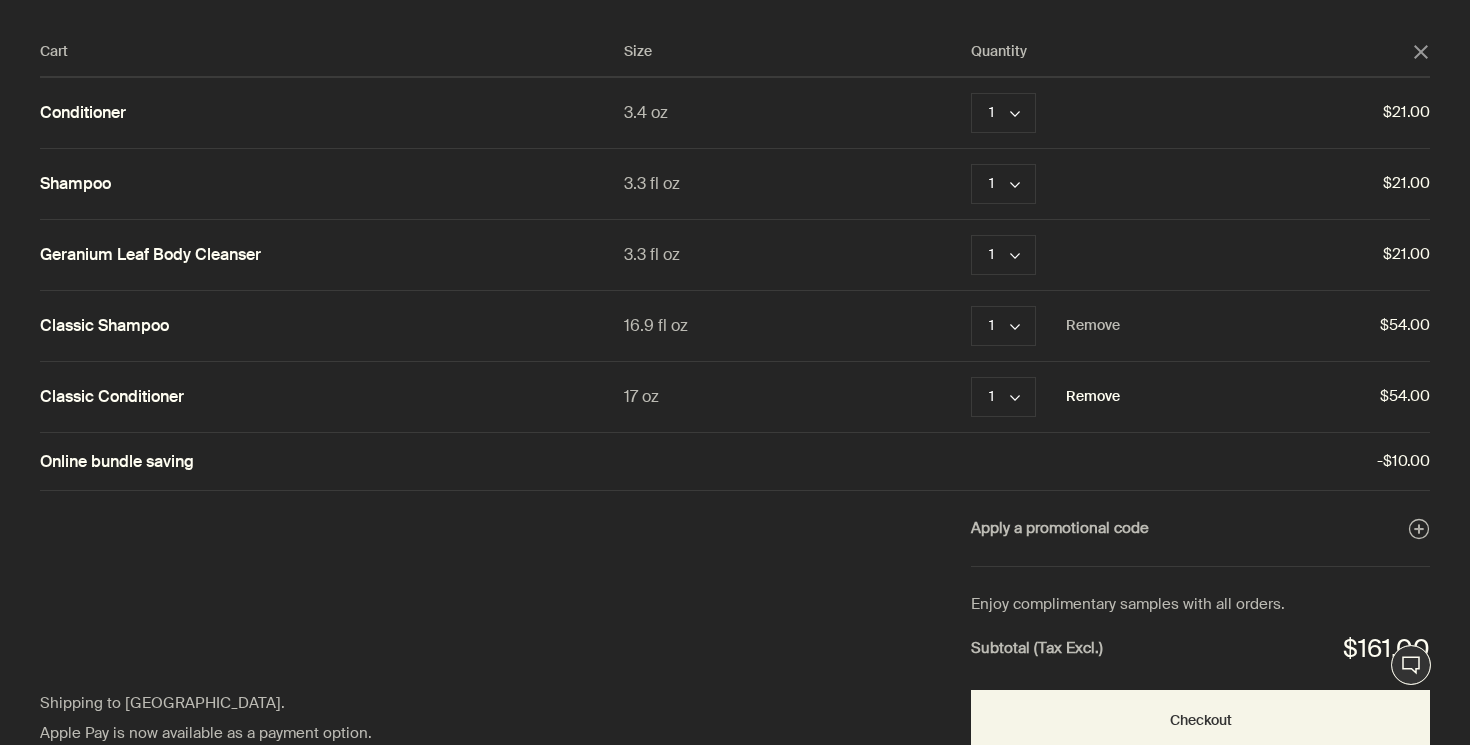 click on "Remove" at bounding box center (1093, 397) 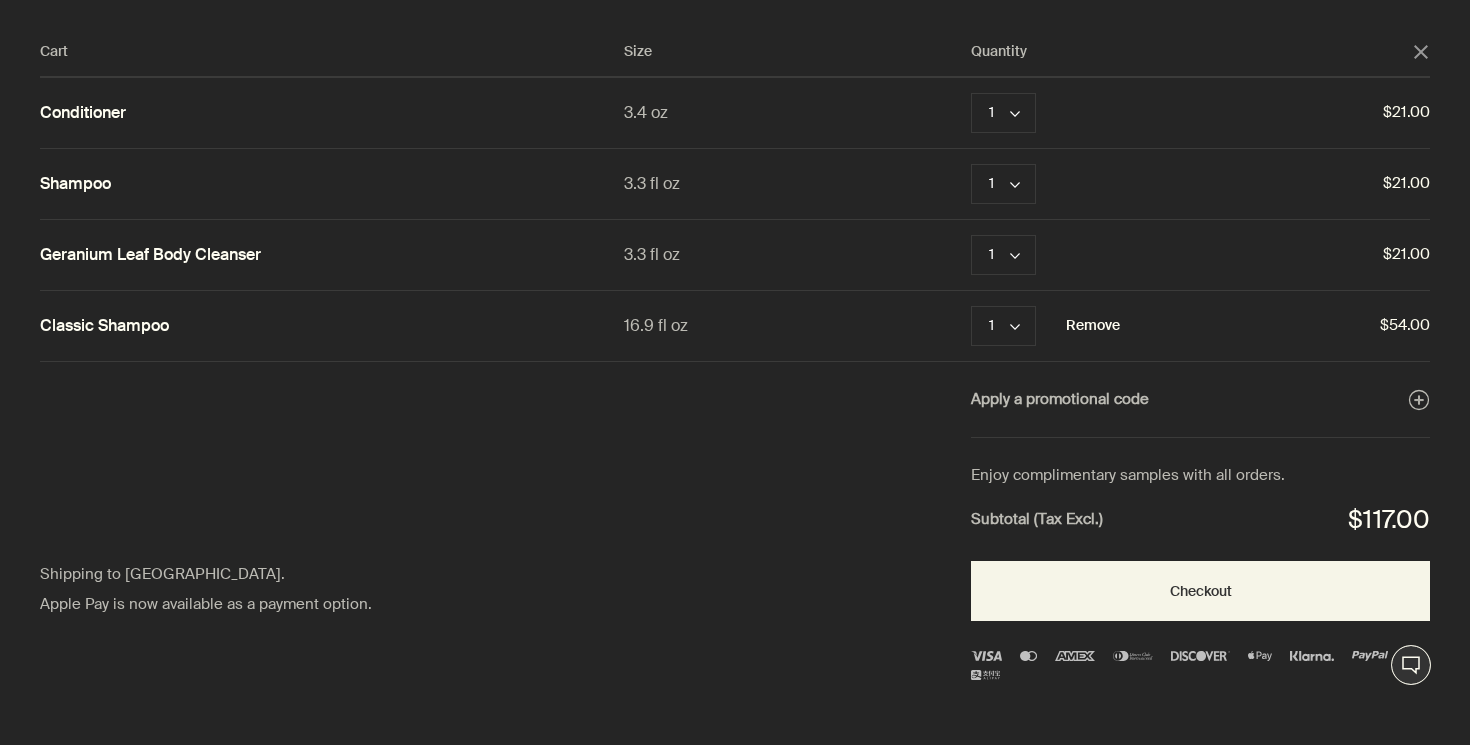 click on "Remove" at bounding box center [1093, 326] 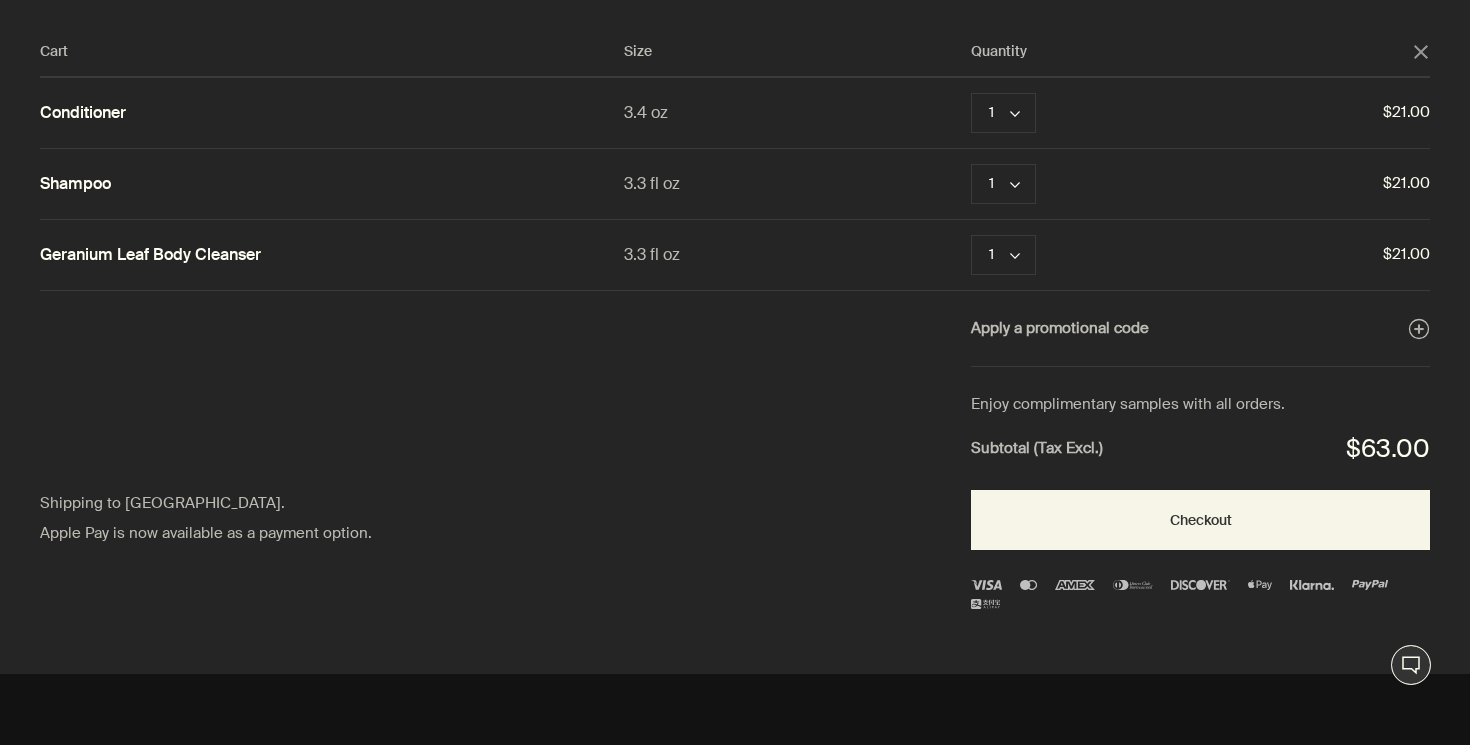 click on "Cart Size Quantity close Conditioner 3.4 oz 1 chevron Remove $21.00 Shampoo 3.3 fl oz 1 chevron Remove $21.00 Geranium Leaf Body Cleanser  3.3 fl oz 1 chevron Remove $21.00 Apply a promotional code plusAndCloseWithCircle Shipping to the United States. Apple Pay is now available as a payment option. Enjoy complimentary samples with all orders. Subtotal (Tax Excl.) $63.00 Checkout" at bounding box center [755, 337] 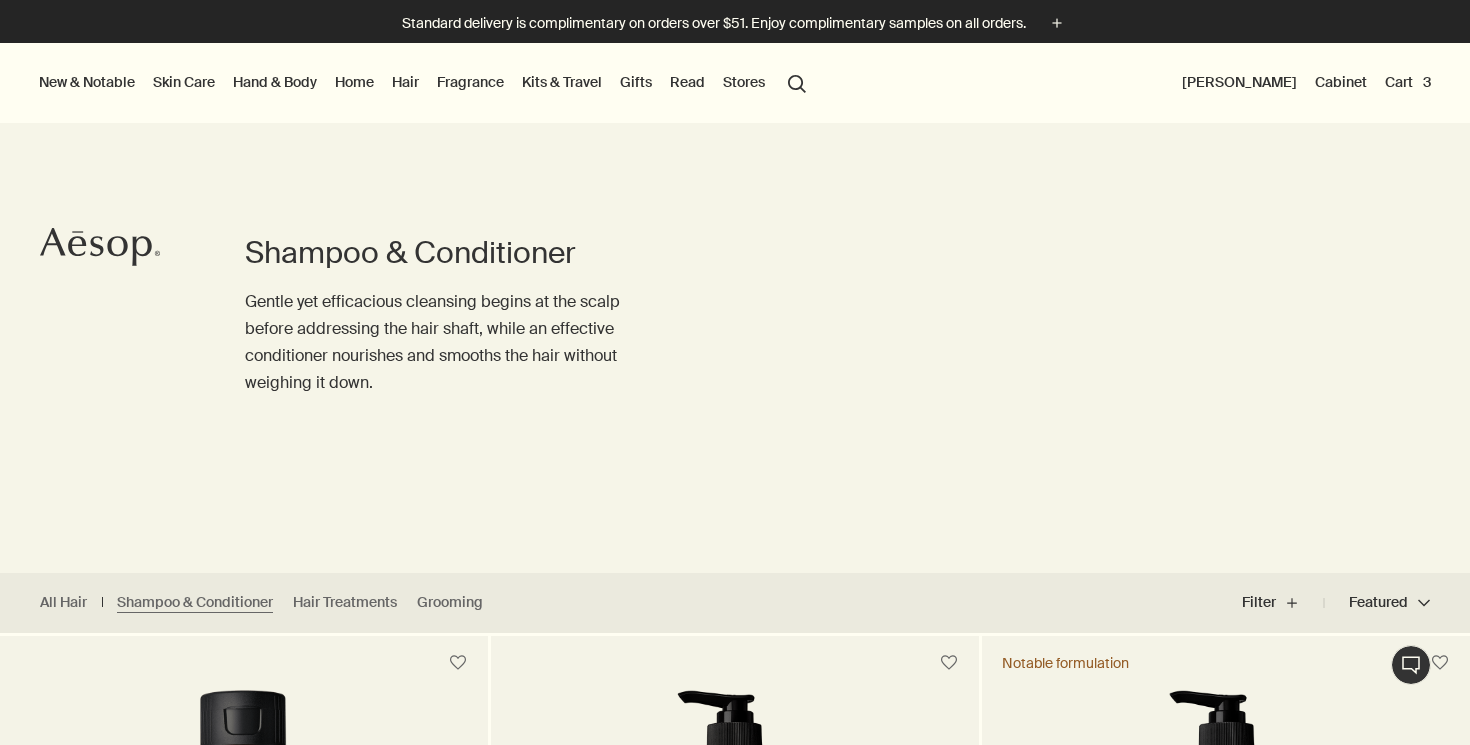click on "Cart 3" at bounding box center (1408, 82) 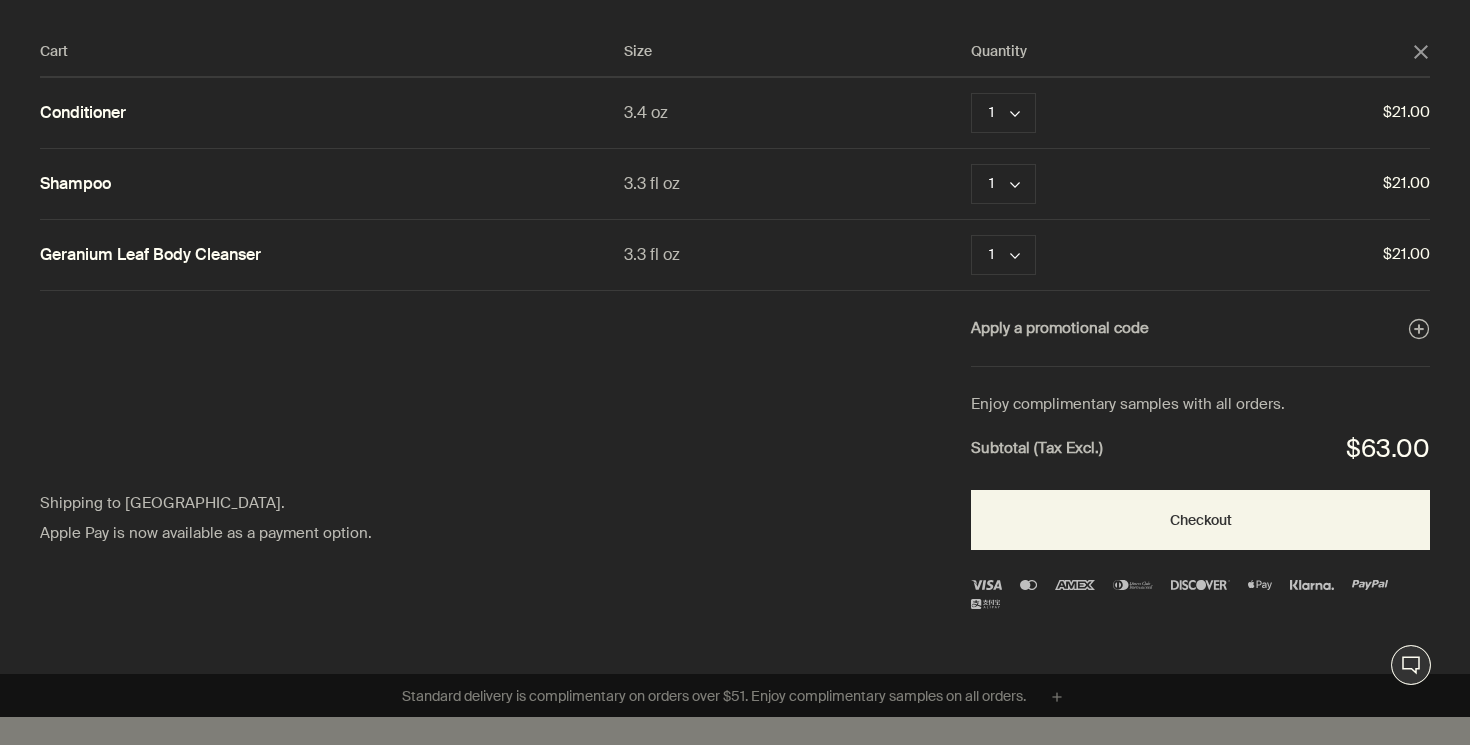 click on "close" 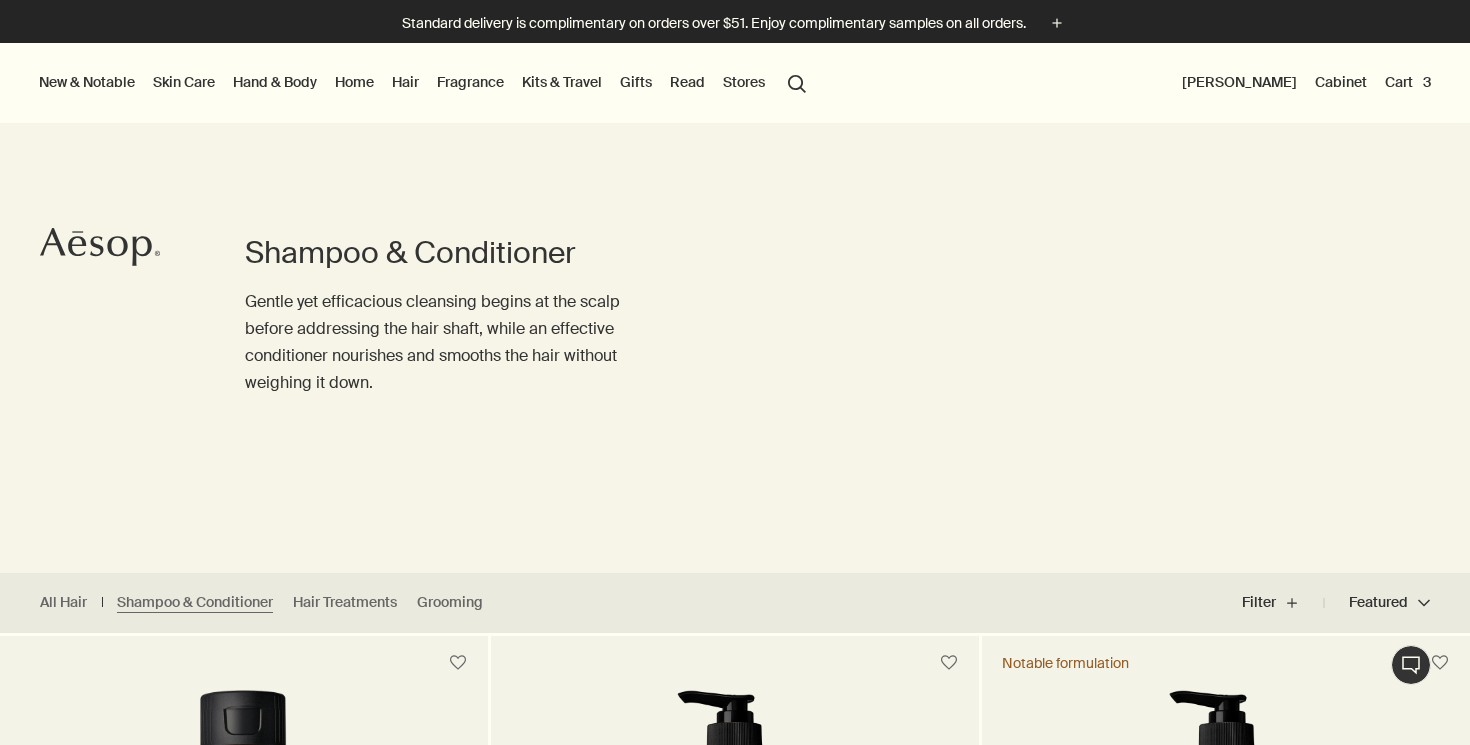 click on "Hand & Body" at bounding box center (275, 82) 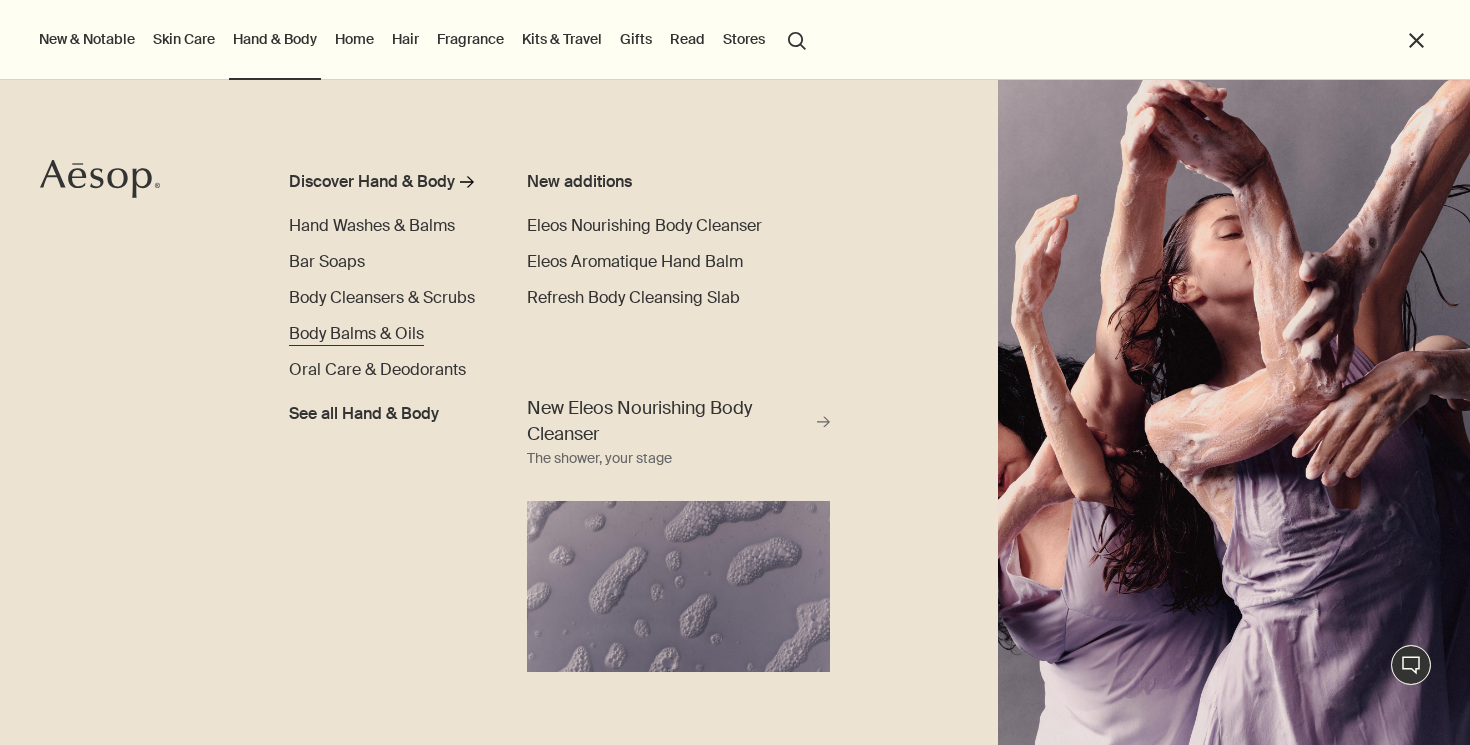click on "Body Balms & Oils" at bounding box center (356, 333) 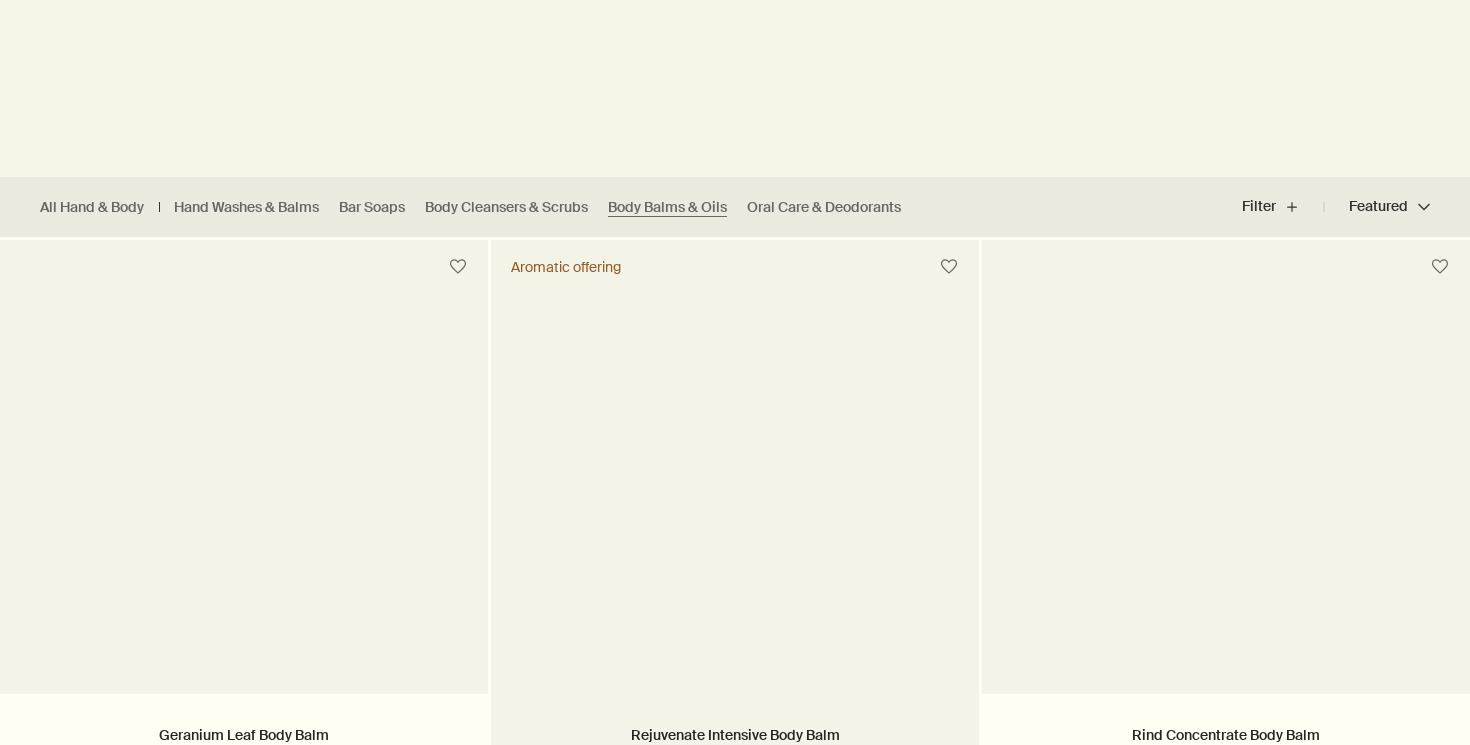 scroll, scrollTop: 0, scrollLeft: 0, axis: both 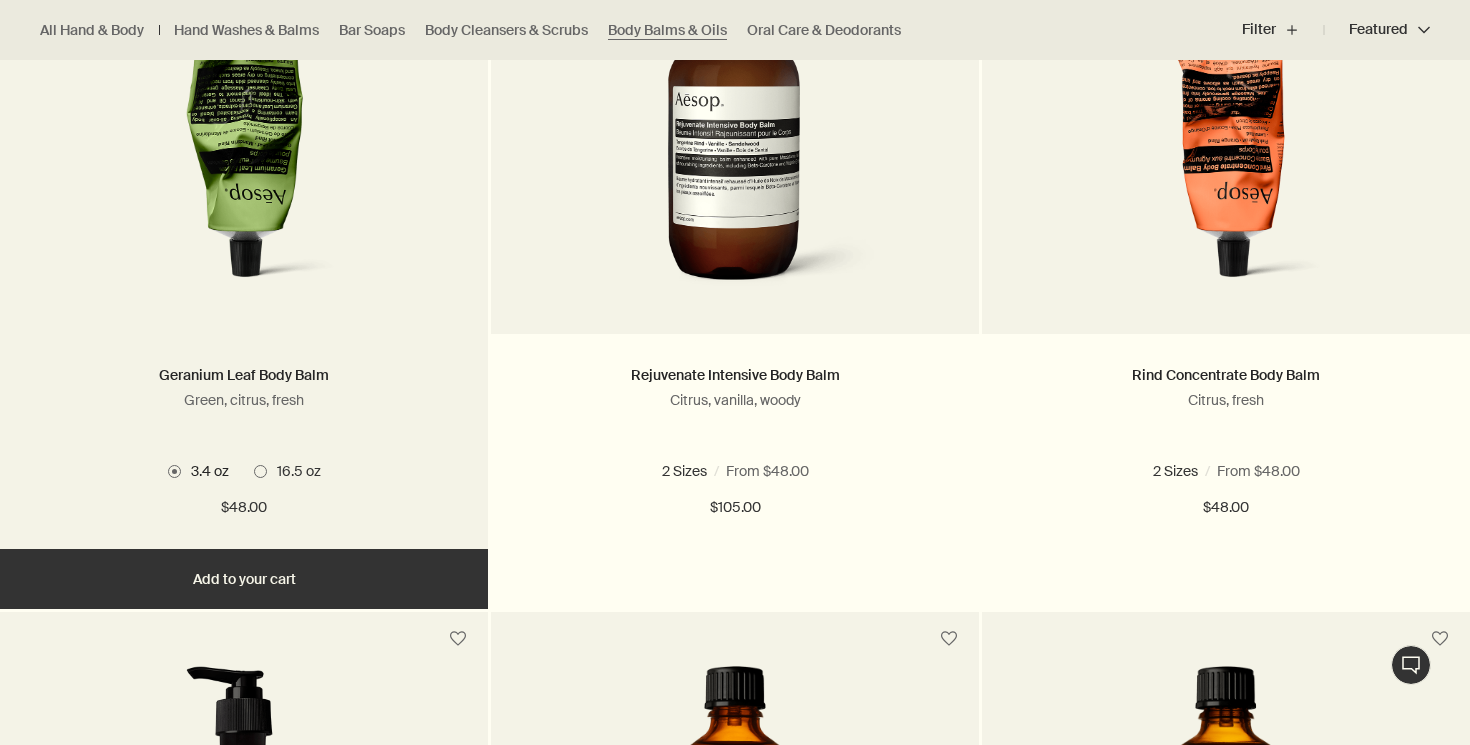 click on "Add Add to your cart" at bounding box center (244, 579) 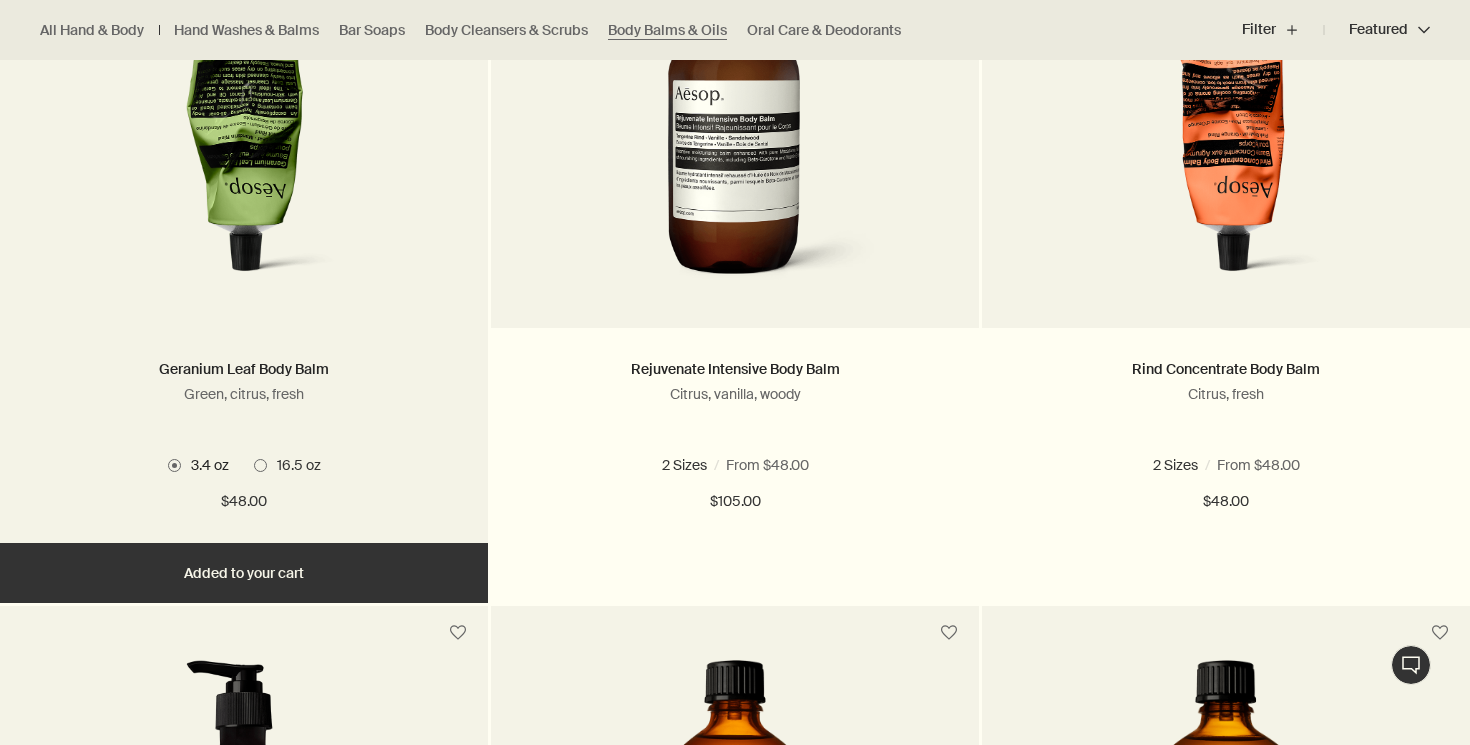 scroll, scrollTop: 763, scrollLeft: 0, axis: vertical 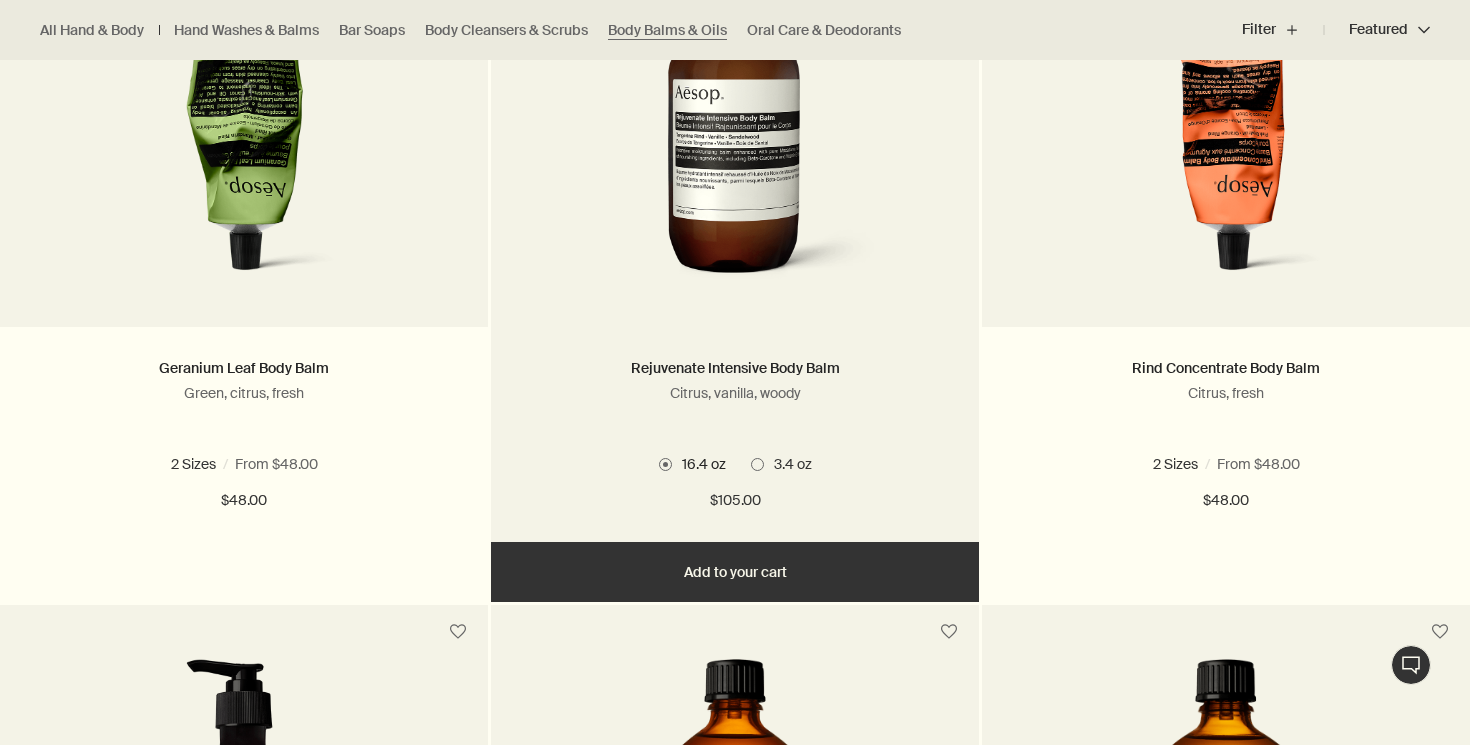 click at bounding box center (757, 464) 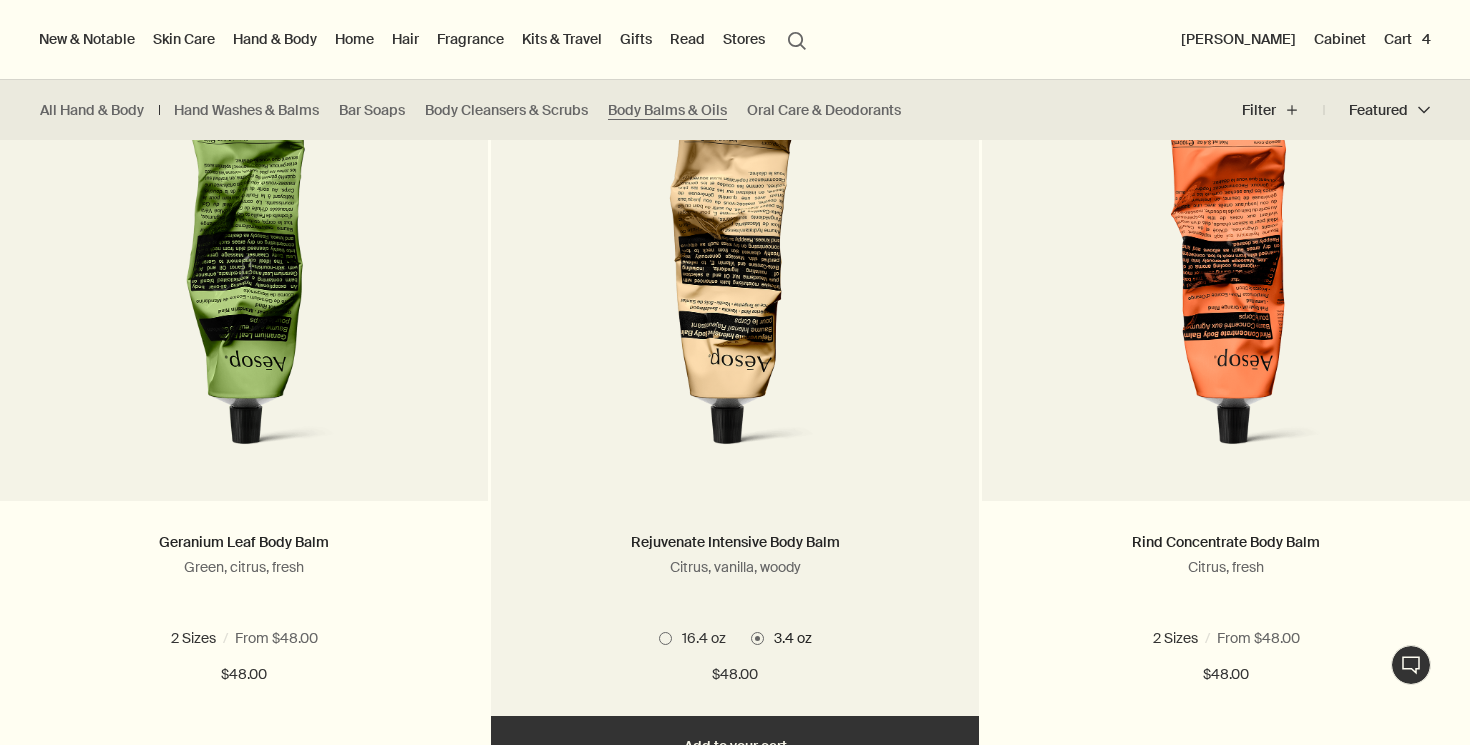 scroll, scrollTop: 0, scrollLeft: 0, axis: both 